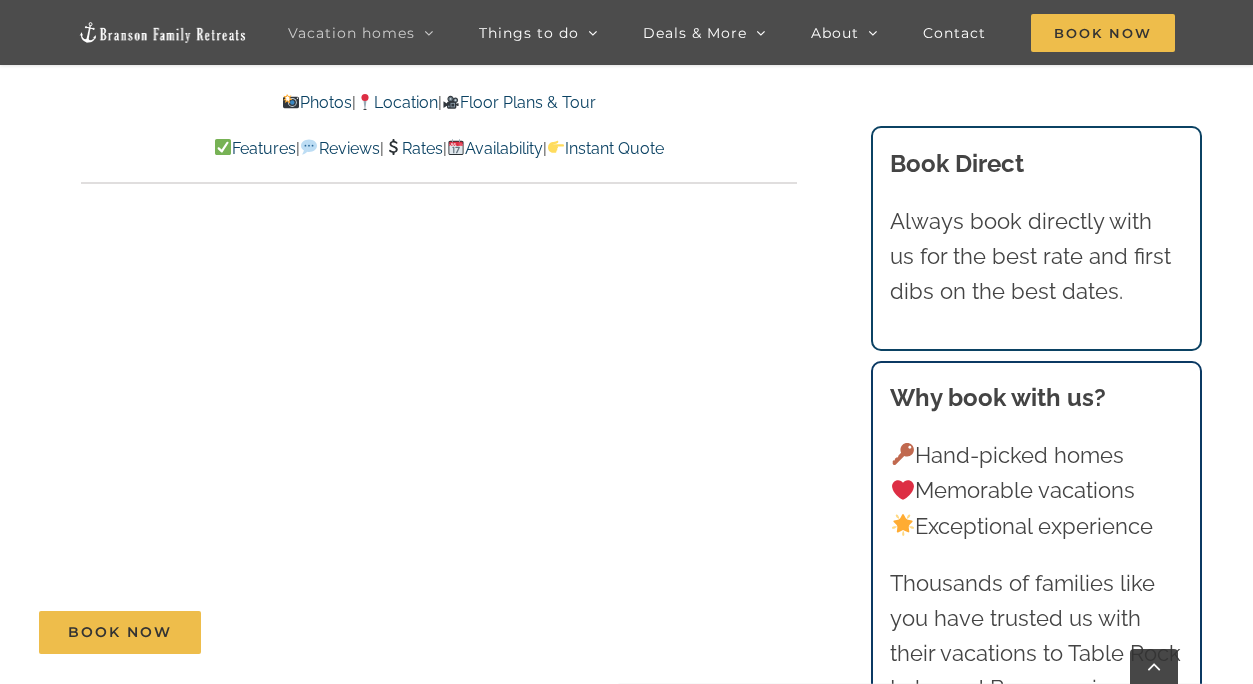 scroll, scrollTop: 1306, scrollLeft: 0, axis: vertical 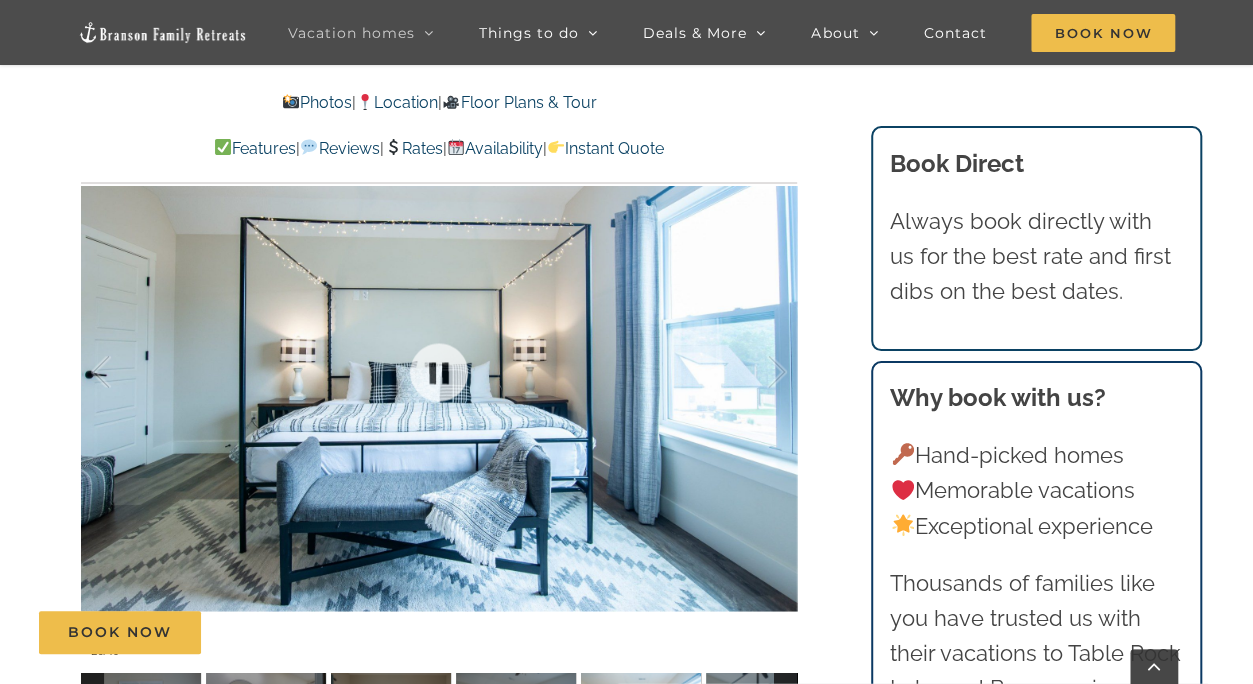 click at bounding box center [439, 372] 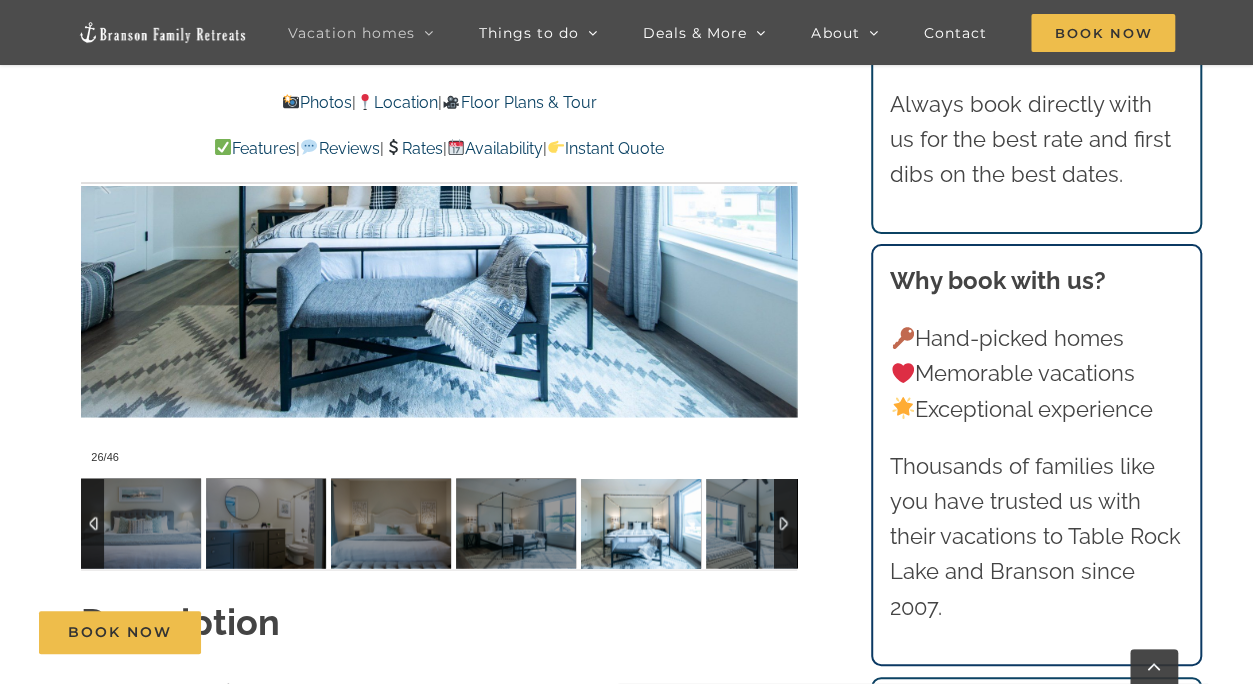 scroll, scrollTop: 1648, scrollLeft: 0, axis: vertical 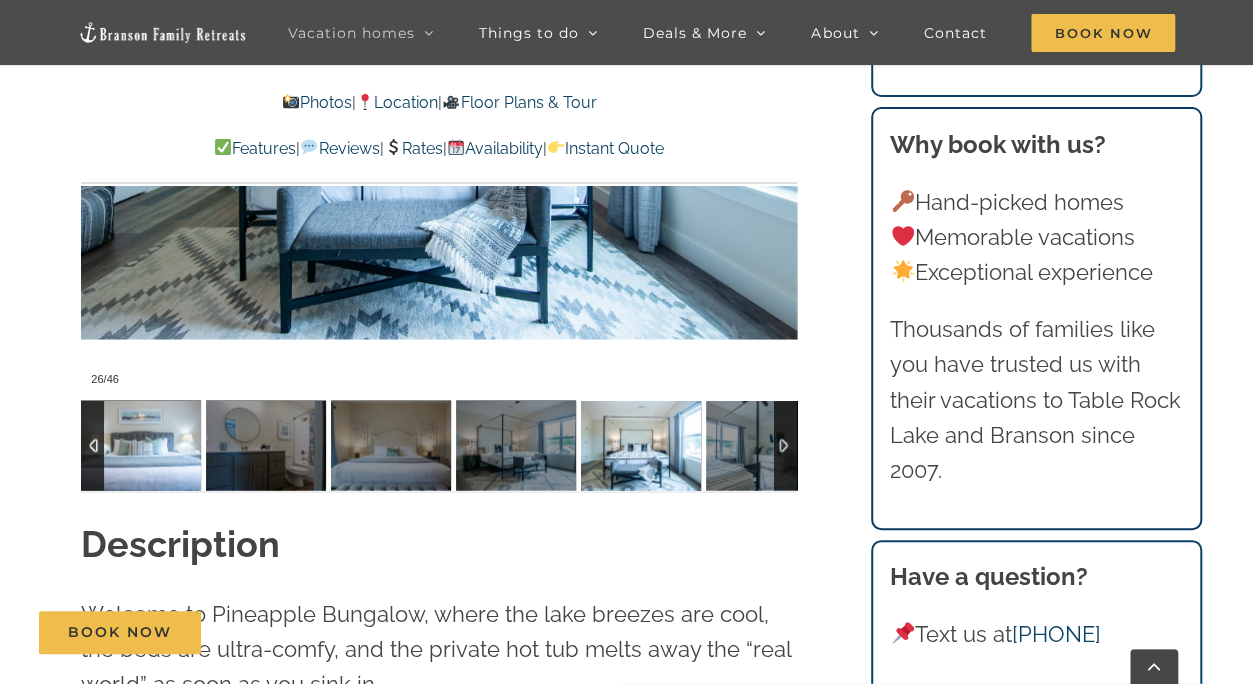 click at bounding box center (141, 445) 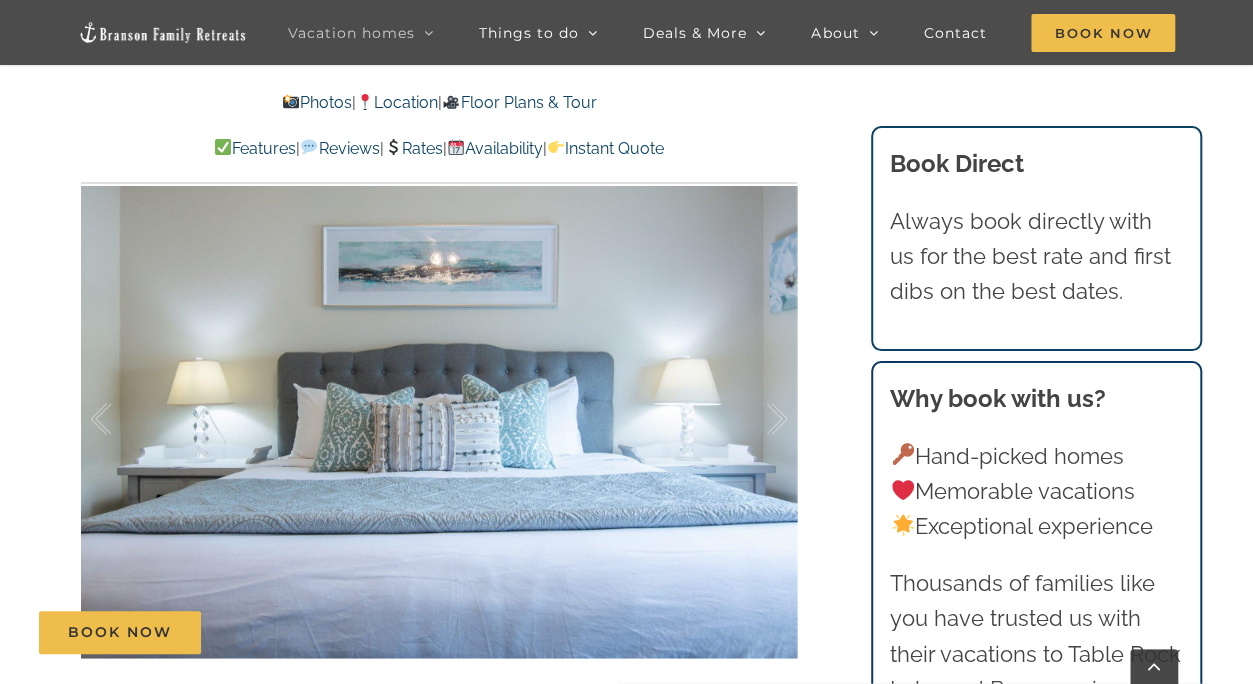 scroll, scrollTop: 1267, scrollLeft: 0, axis: vertical 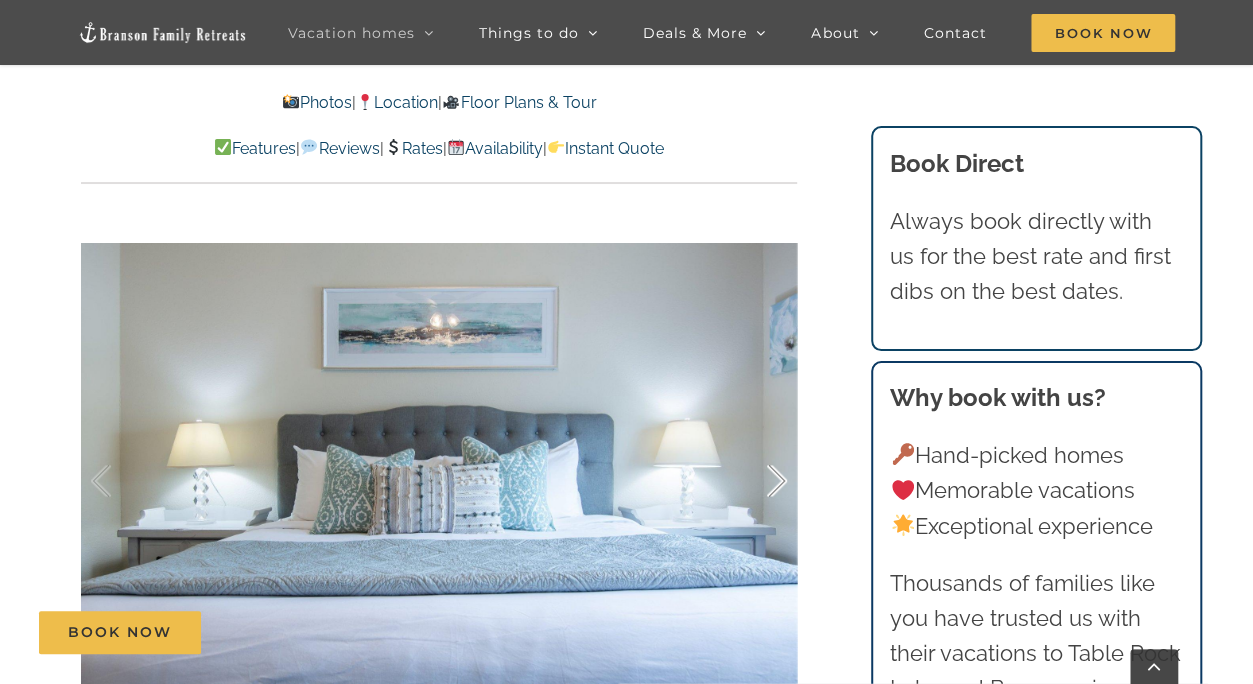 click at bounding box center (756, 481) 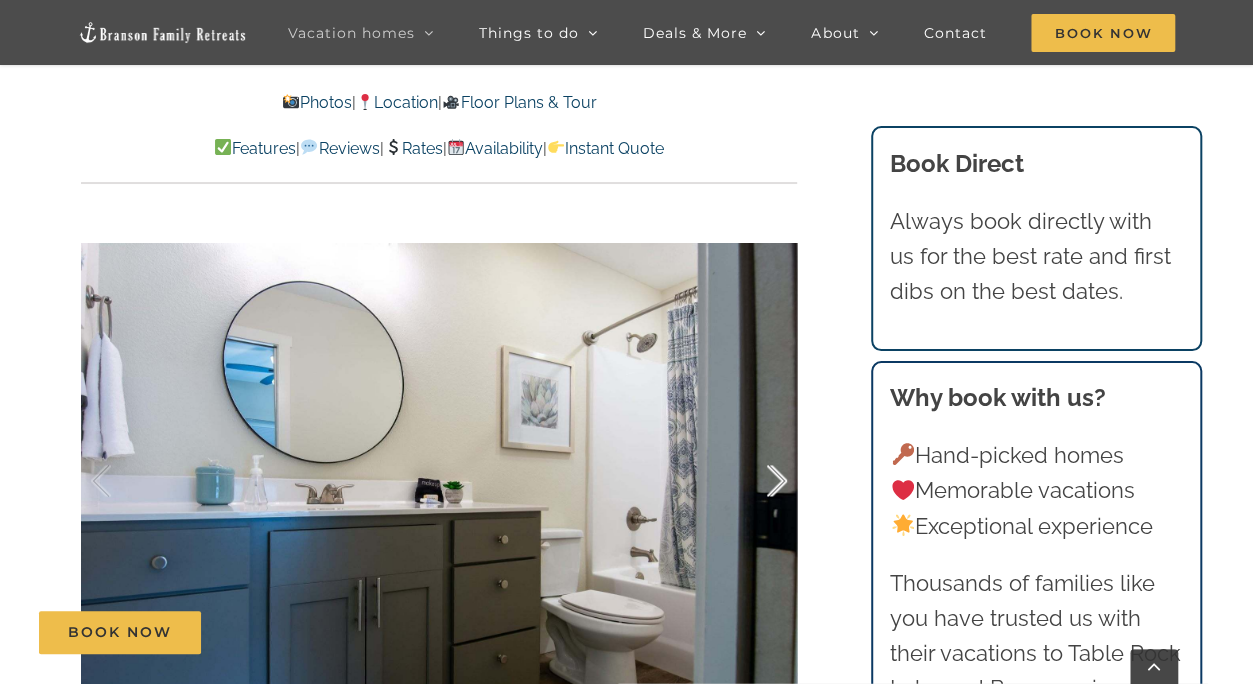 click at bounding box center (756, 481) 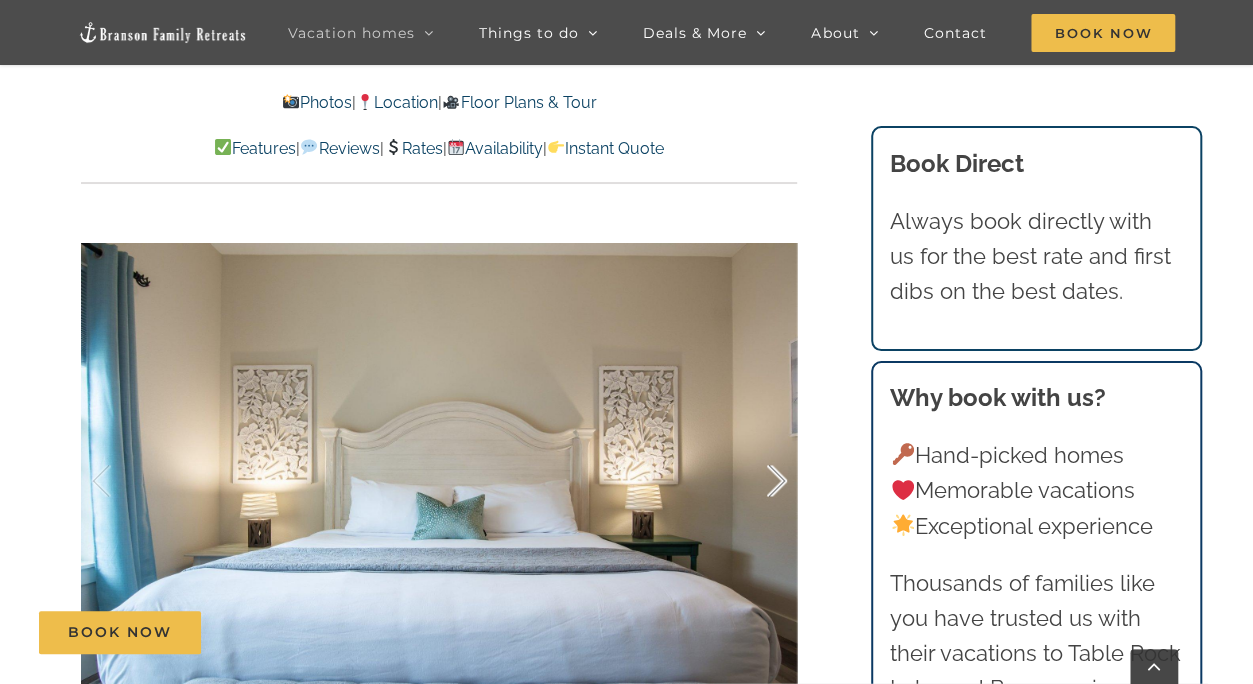 click at bounding box center [756, 481] 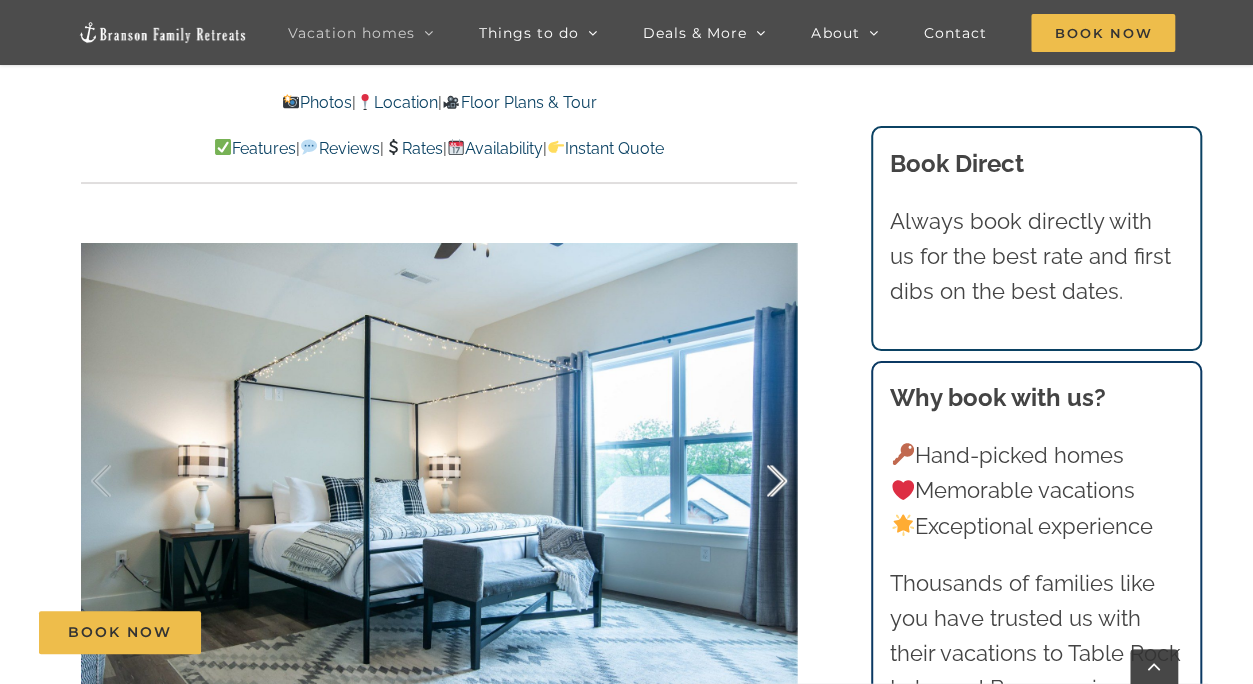 click at bounding box center [756, 481] 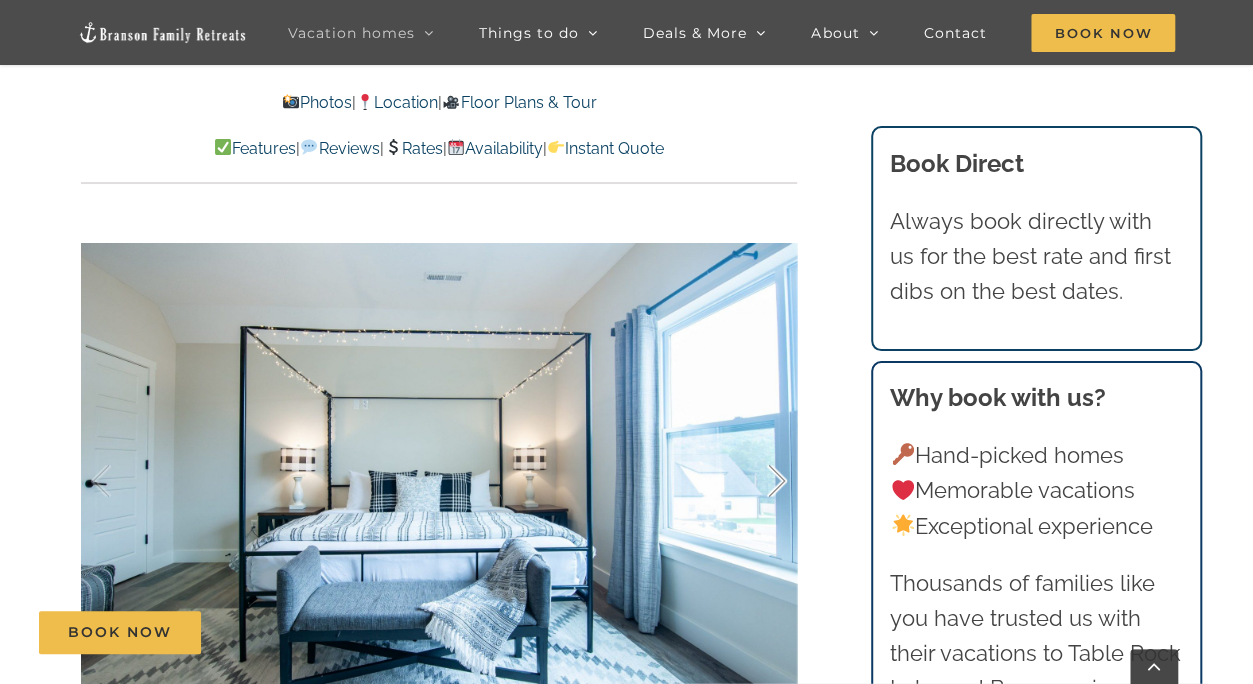 click at bounding box center [756, 481] 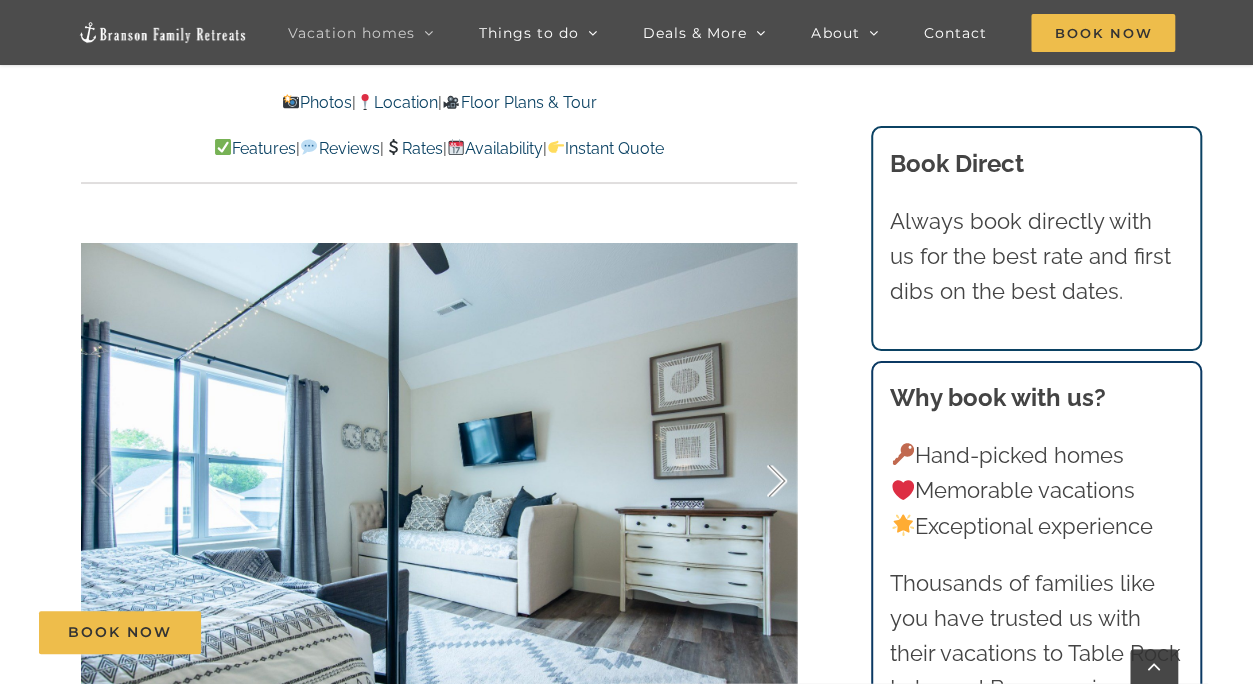 click at bounding box center (756, 481) 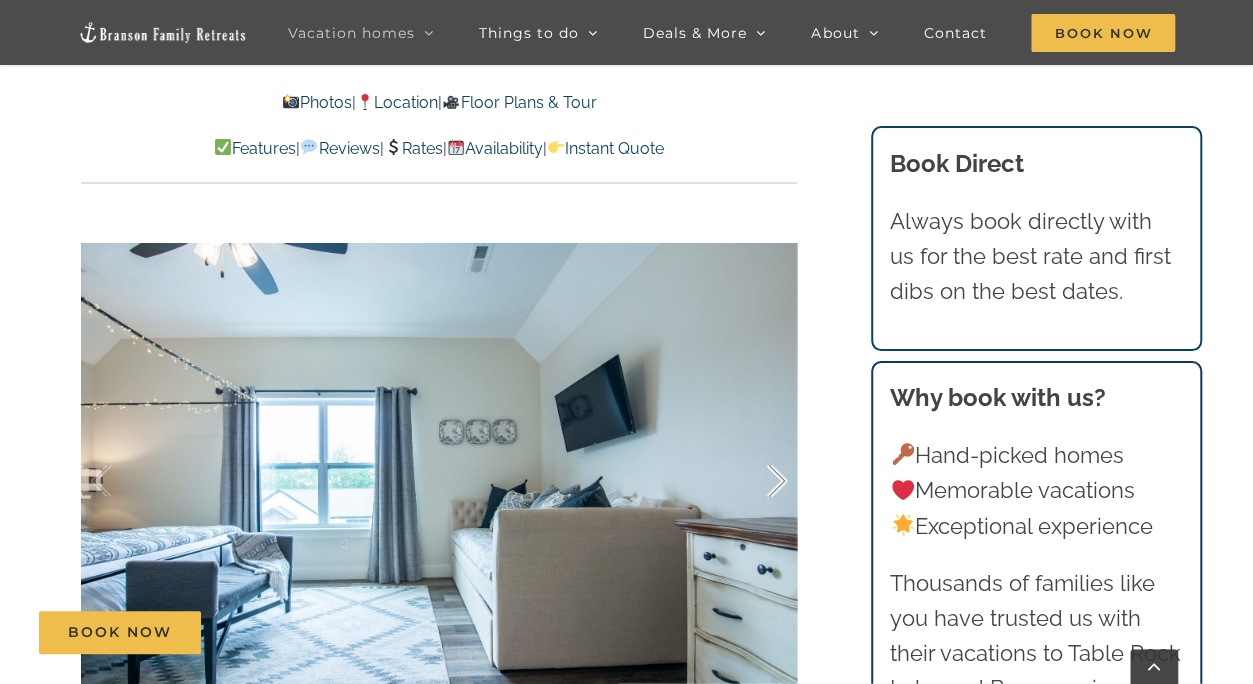 click at bounding box center (756, 481) 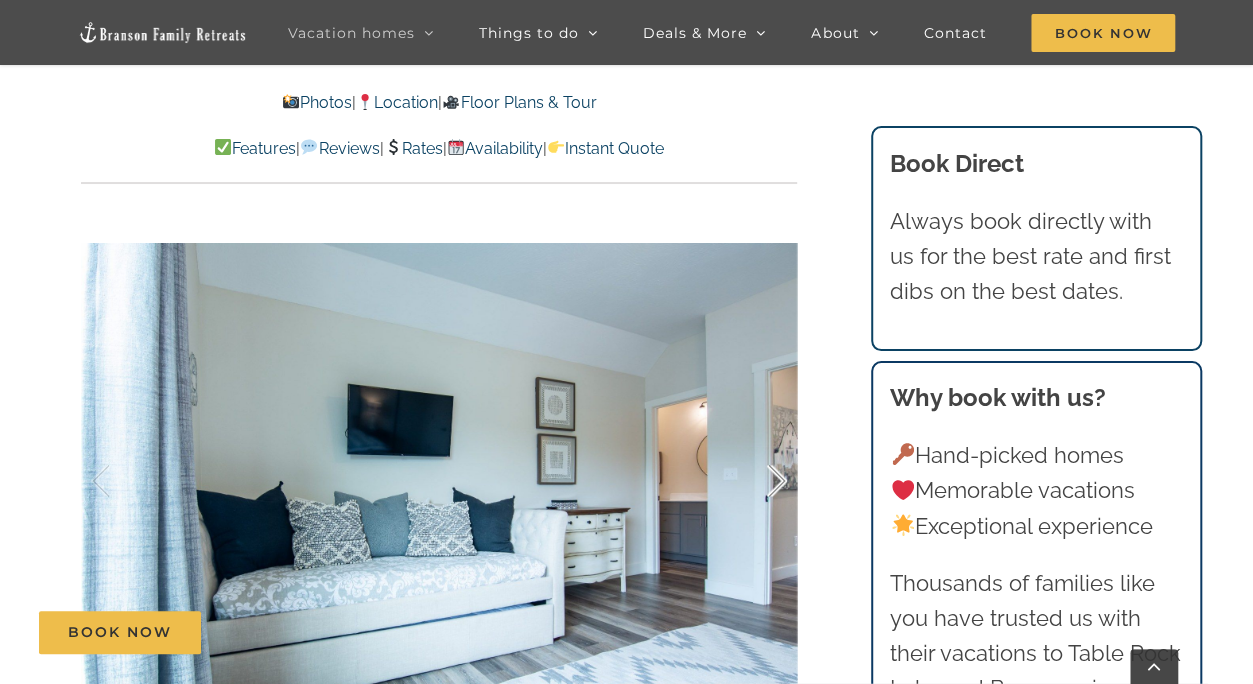 click at bounding box center [756, 481] 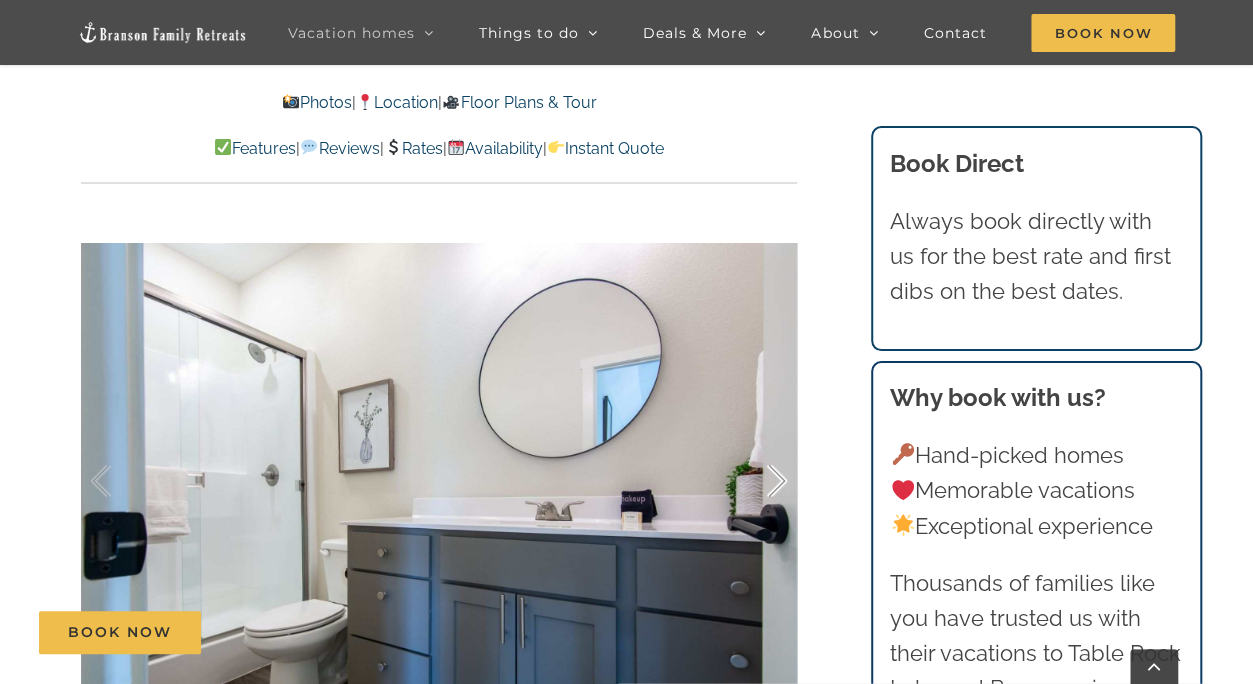 click at bounding box center (756, 481) 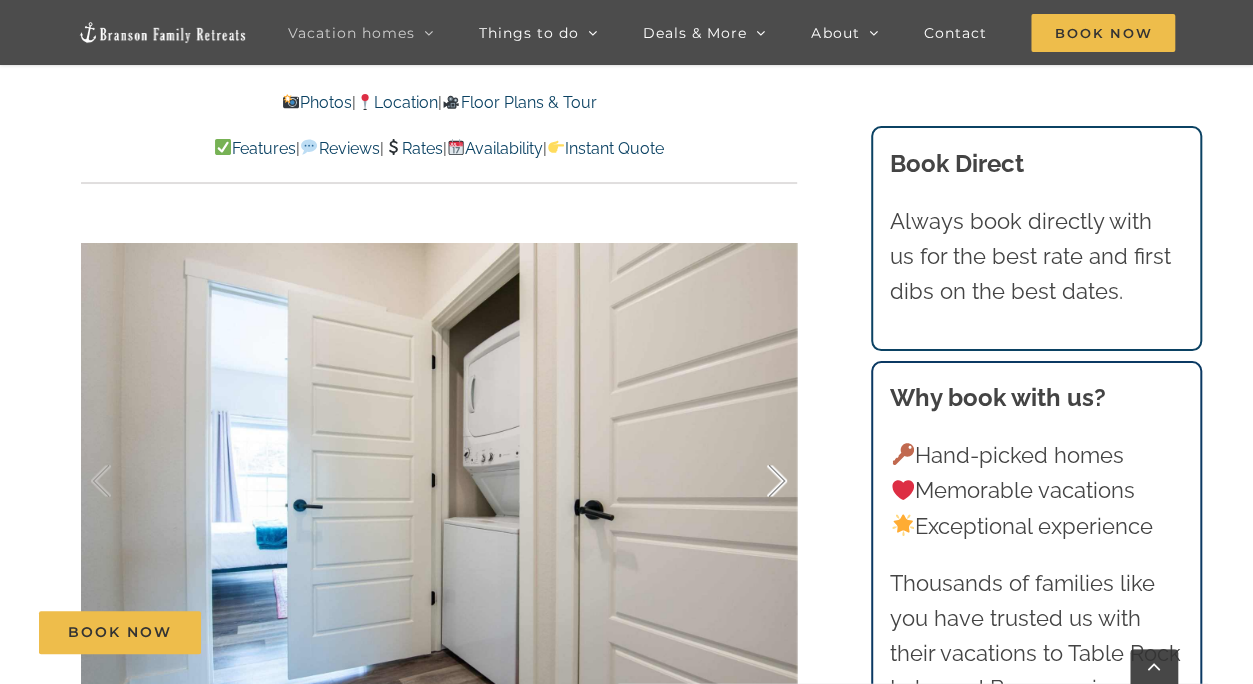click at bounding box center (756, 481) 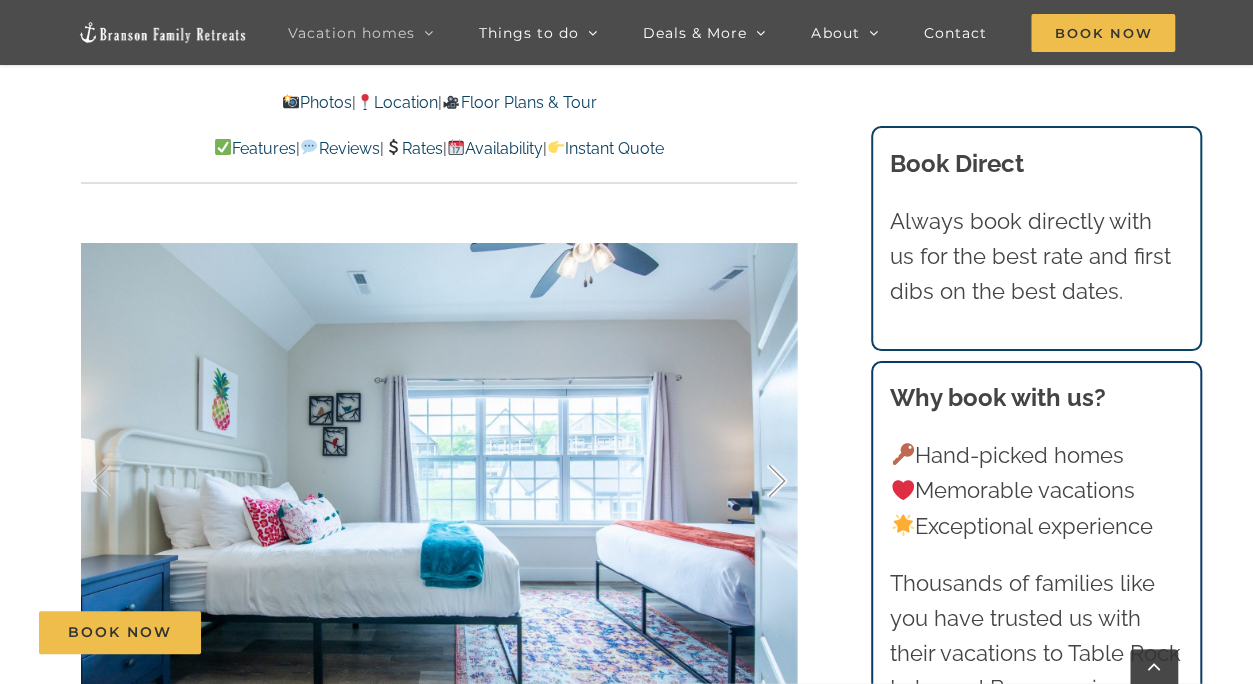 click at bounding box center [756, 481] 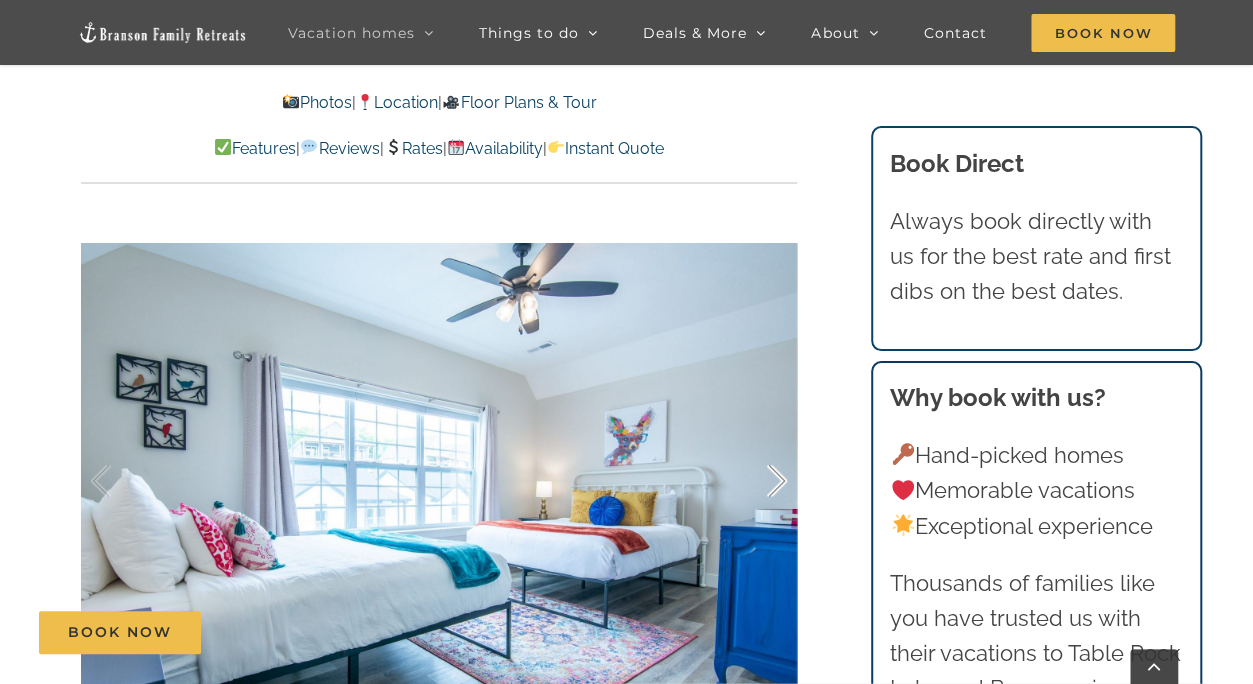 click at bounding box center (756, 481) 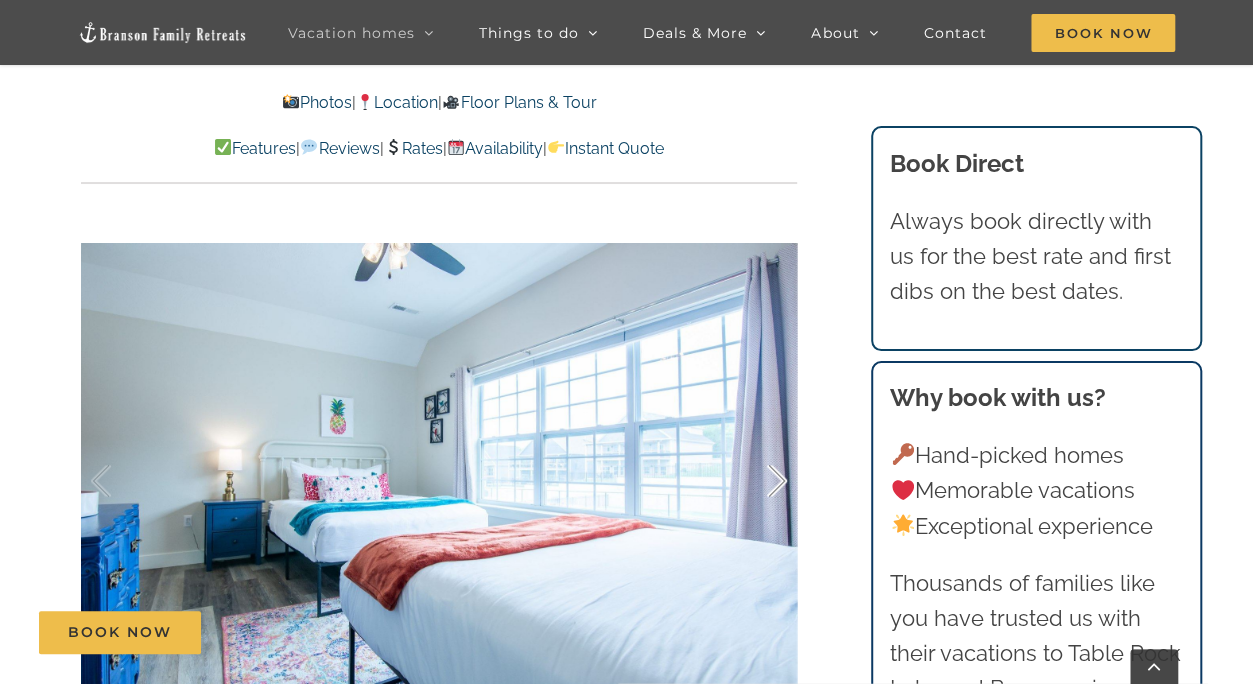 click at bounding box center (756, 481) 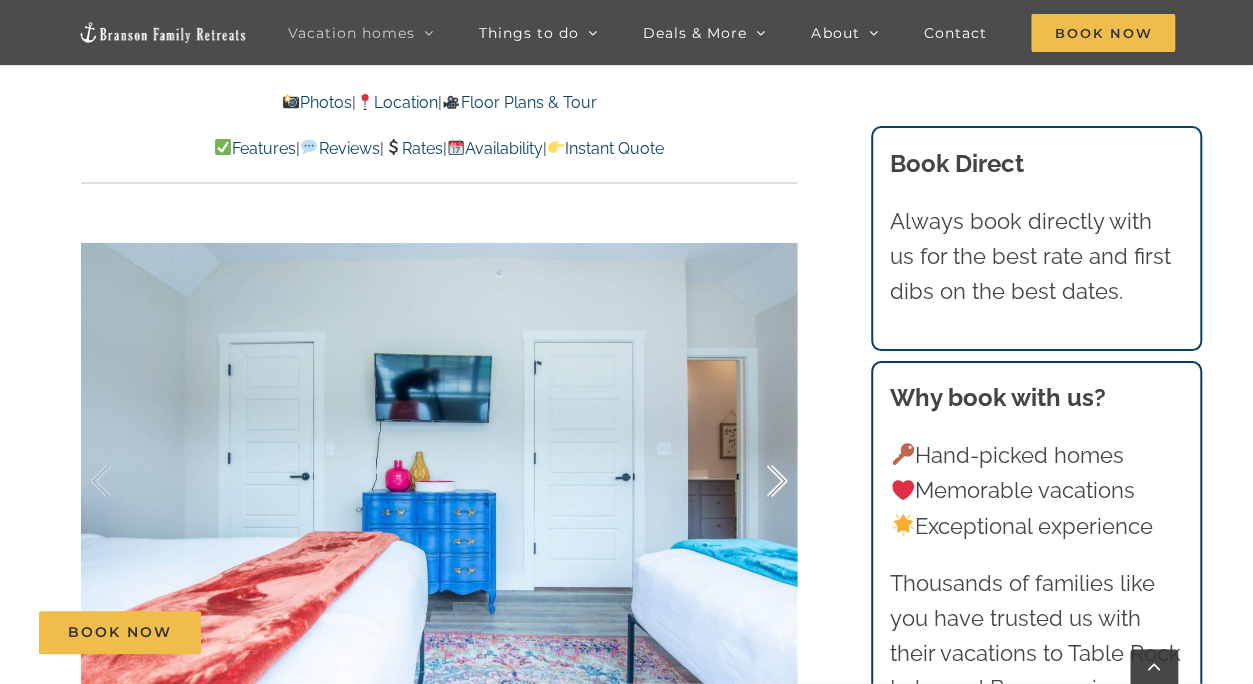 click at bounding box center [756, 481] 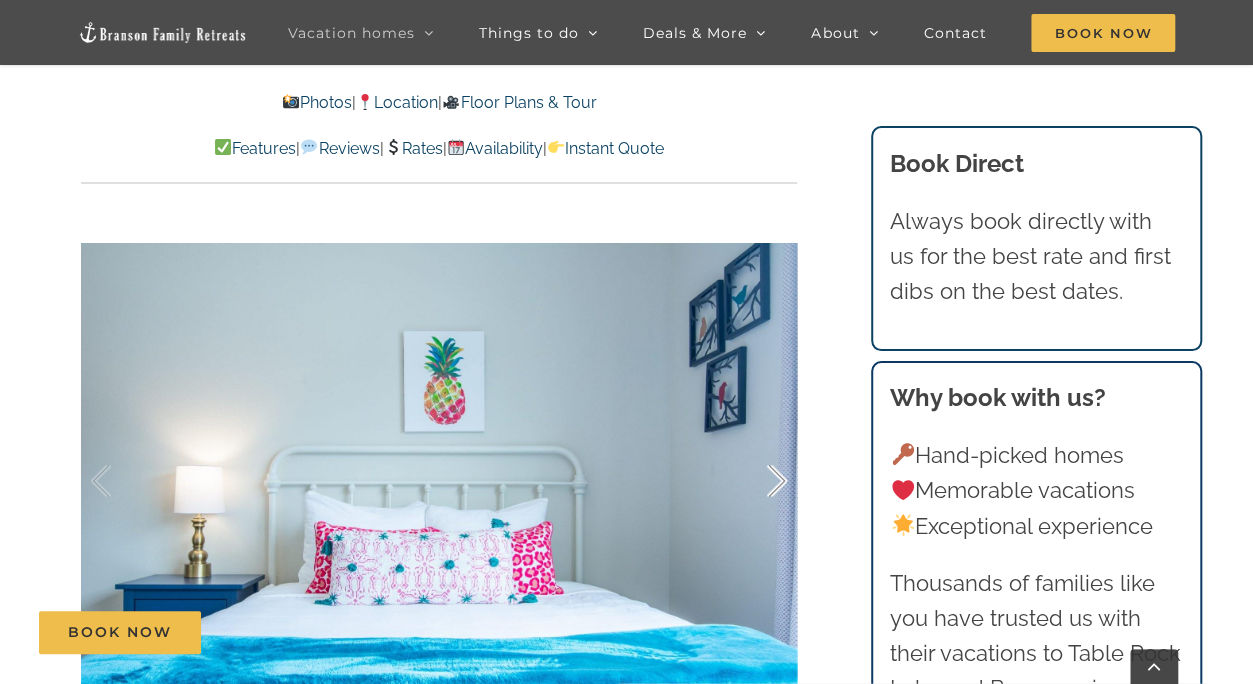click at bounding box center (756, 481) 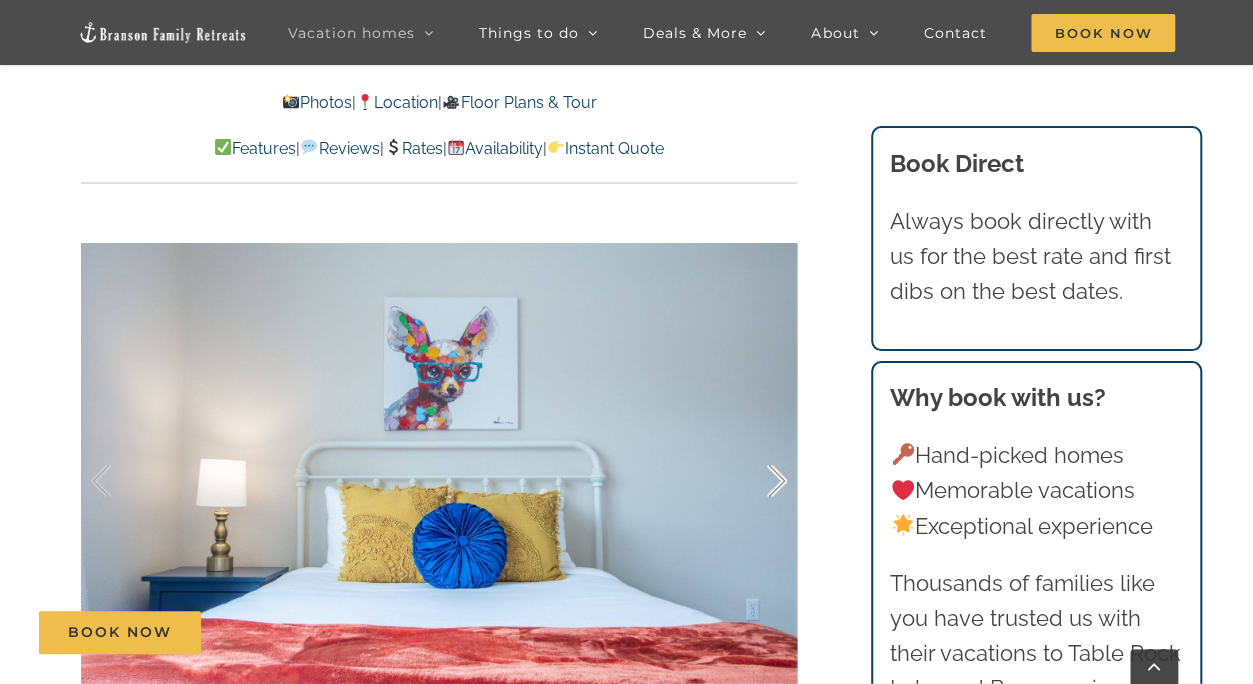 click at bounding box center (756, 481) 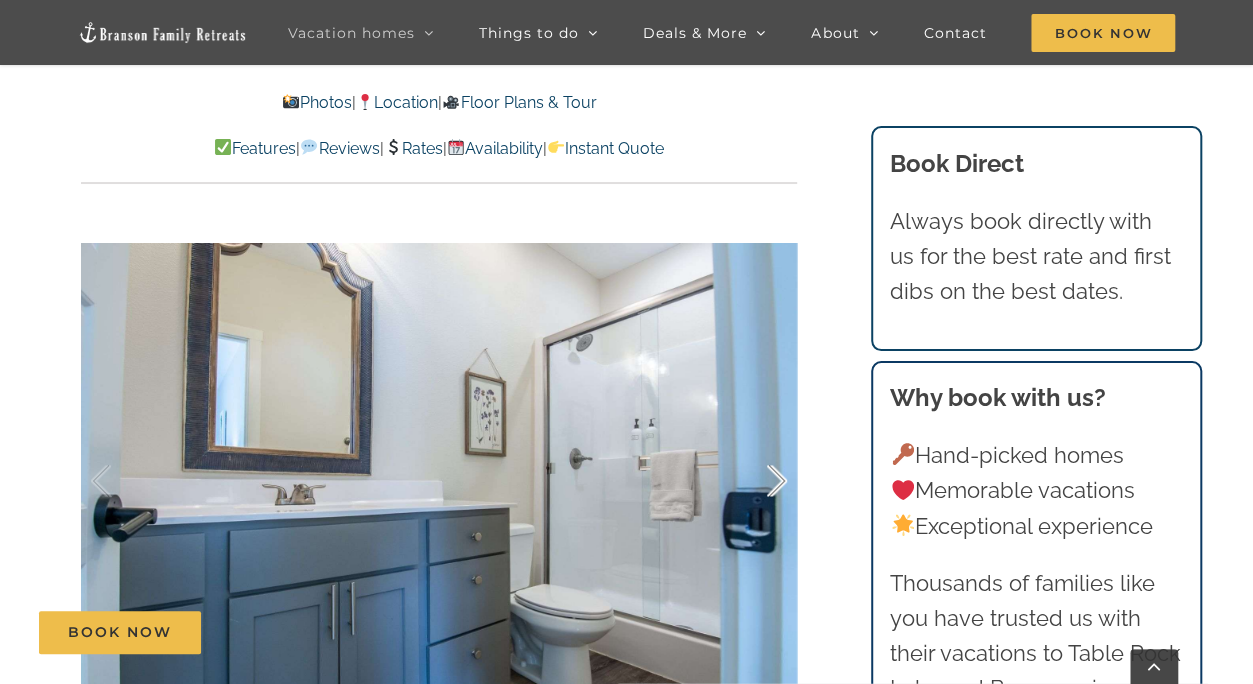 click at bounding box center (756, 481) 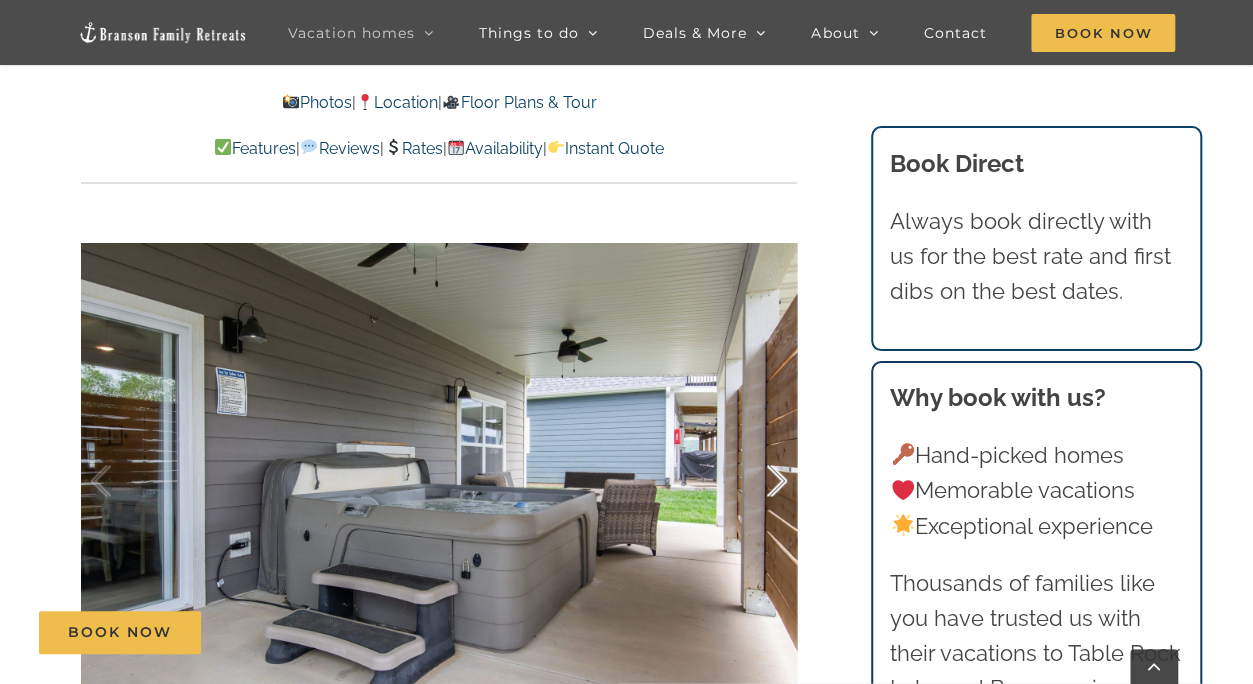 click at bounding box center [756, 481] 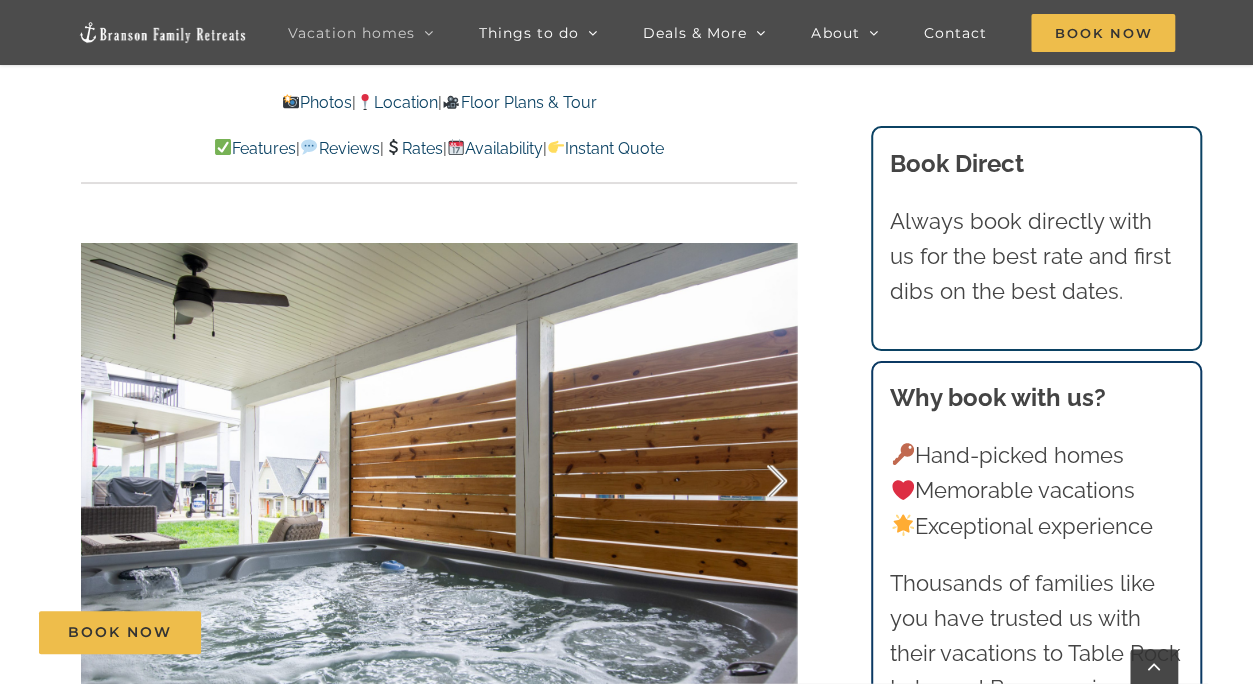 click at bounding box center (756, 481) 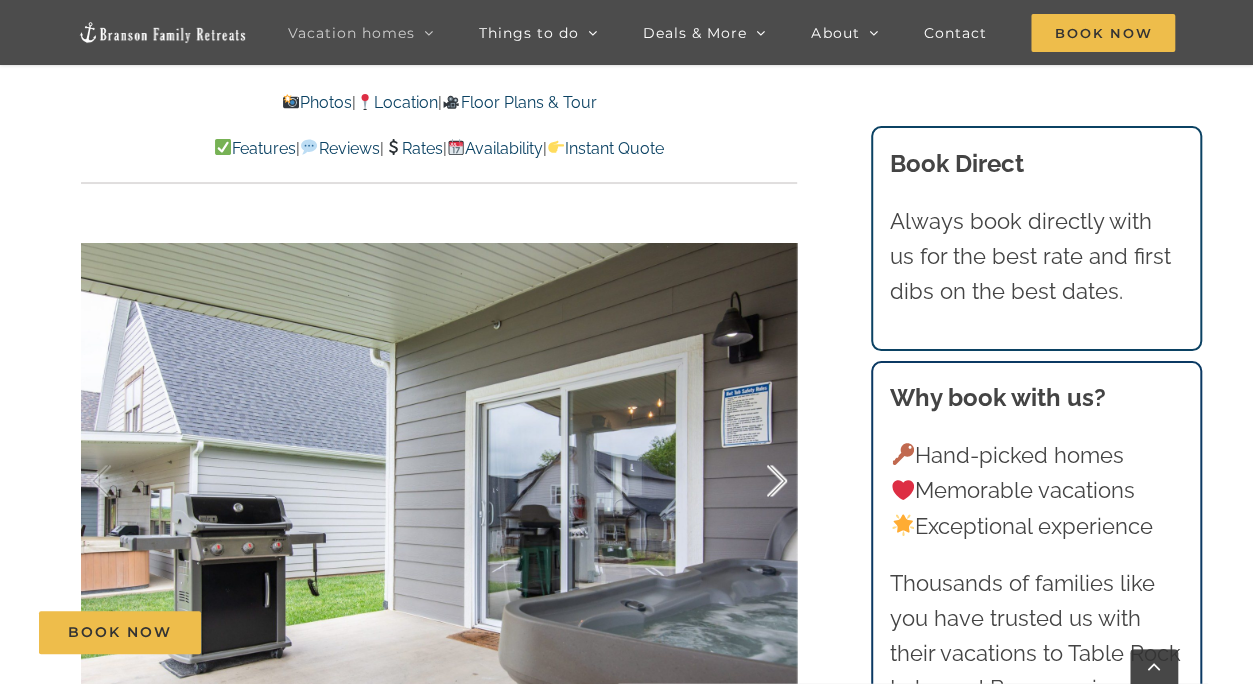 click at bounding box center [756, 481] 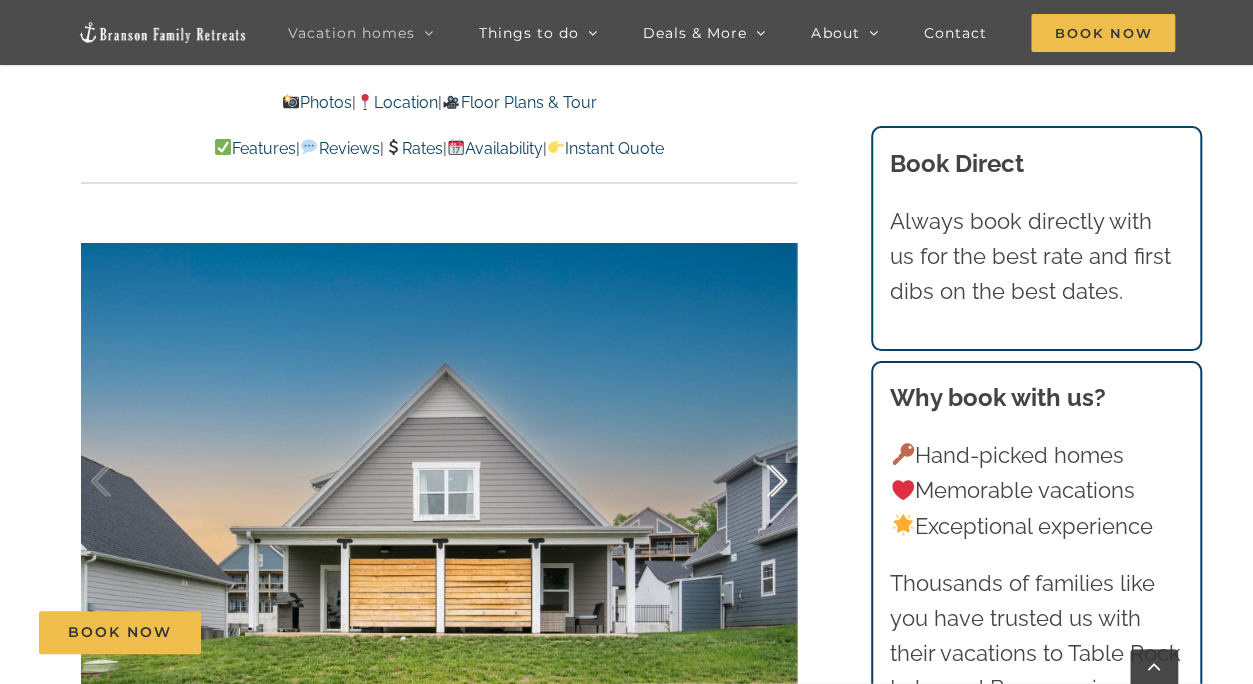 click at bounding box center [756, 481] 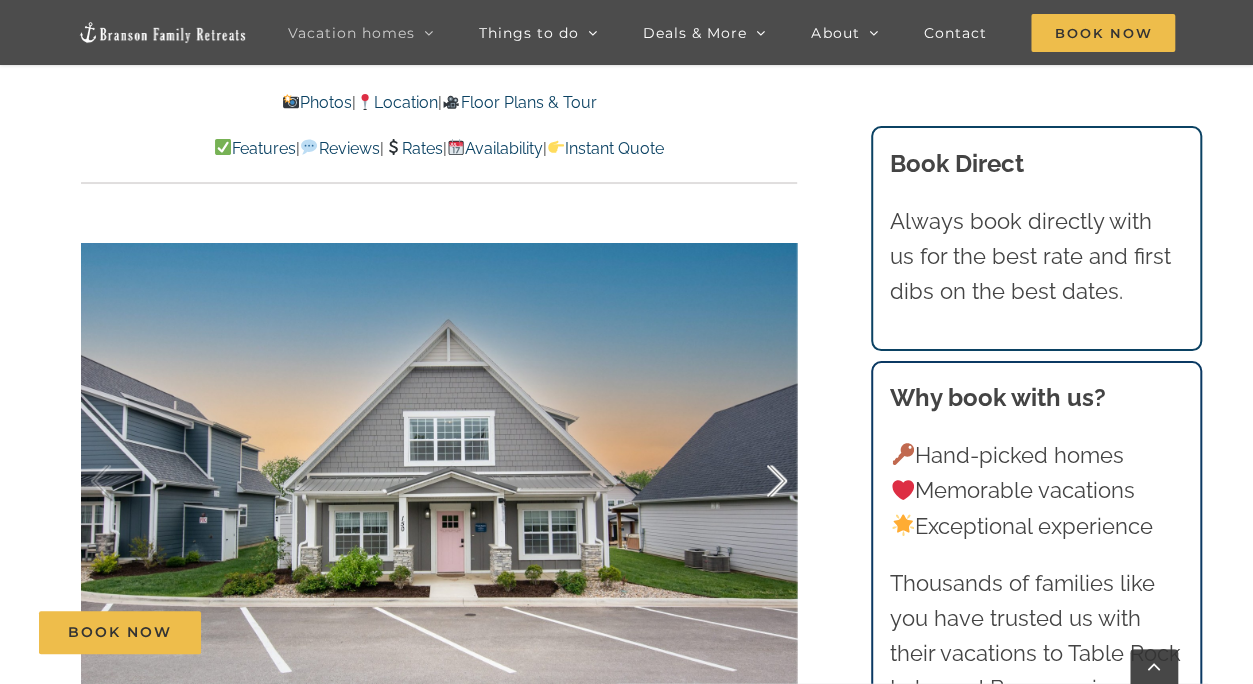 click at bounding box center (756, 481) 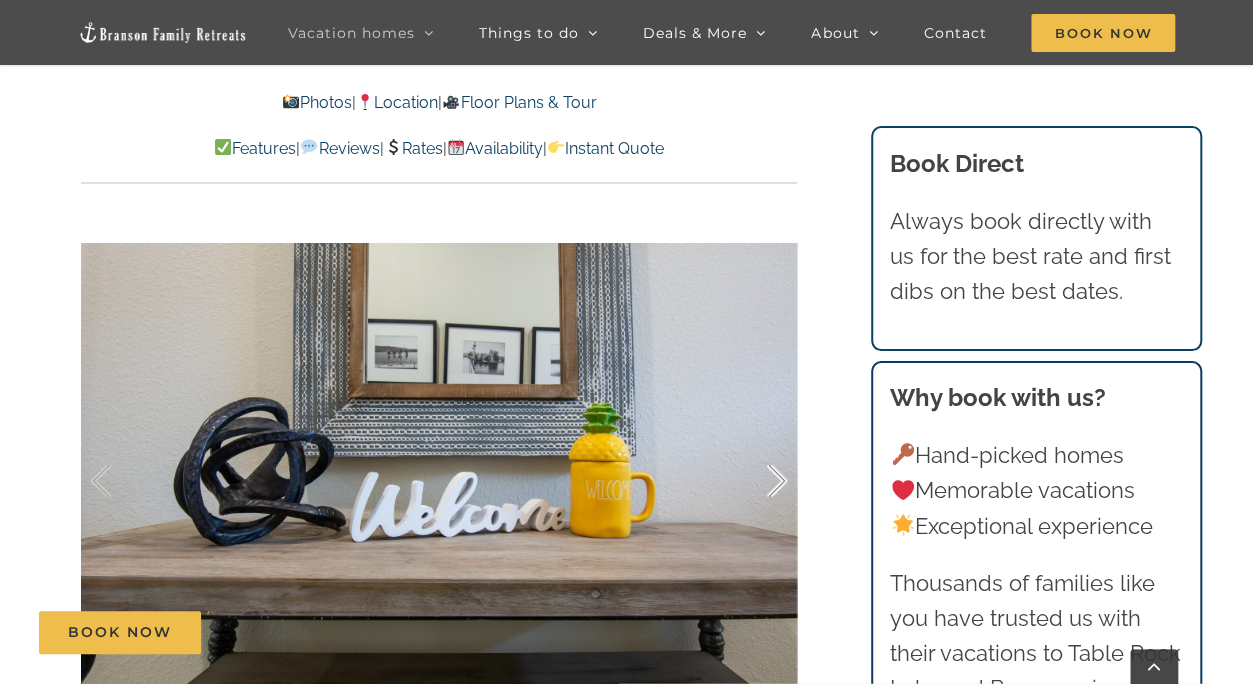 click at bounding box center (756, 481) 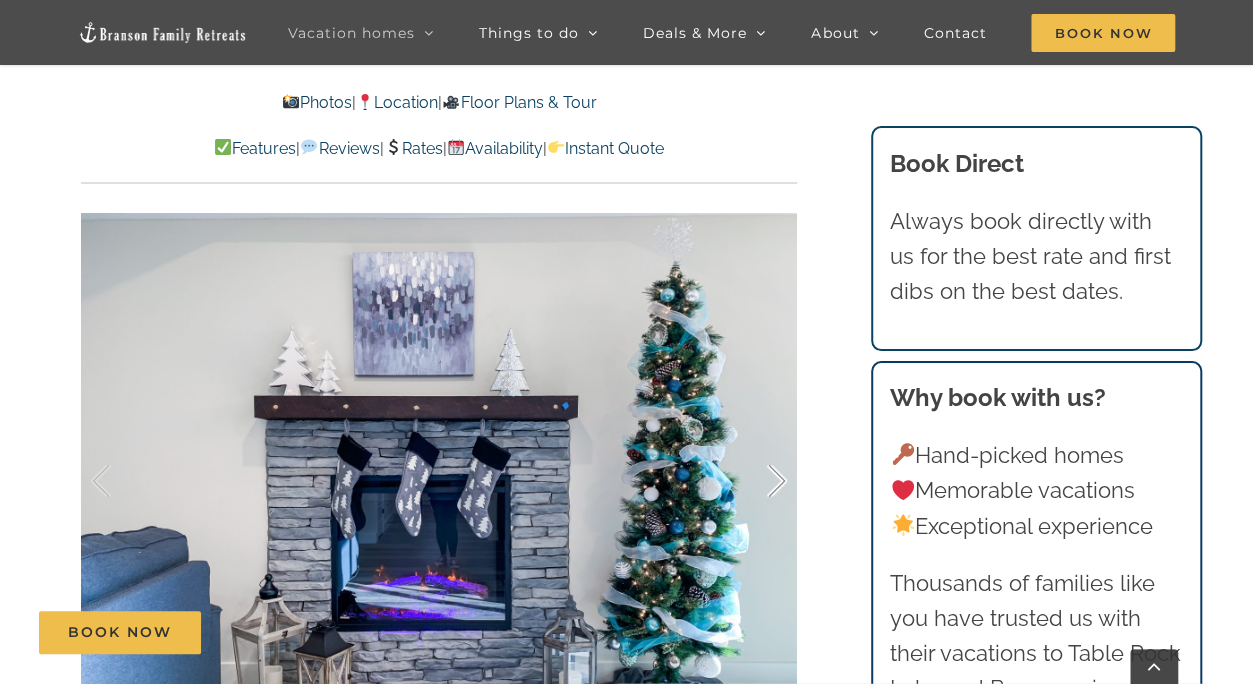 click at bounding box center [756, 481] 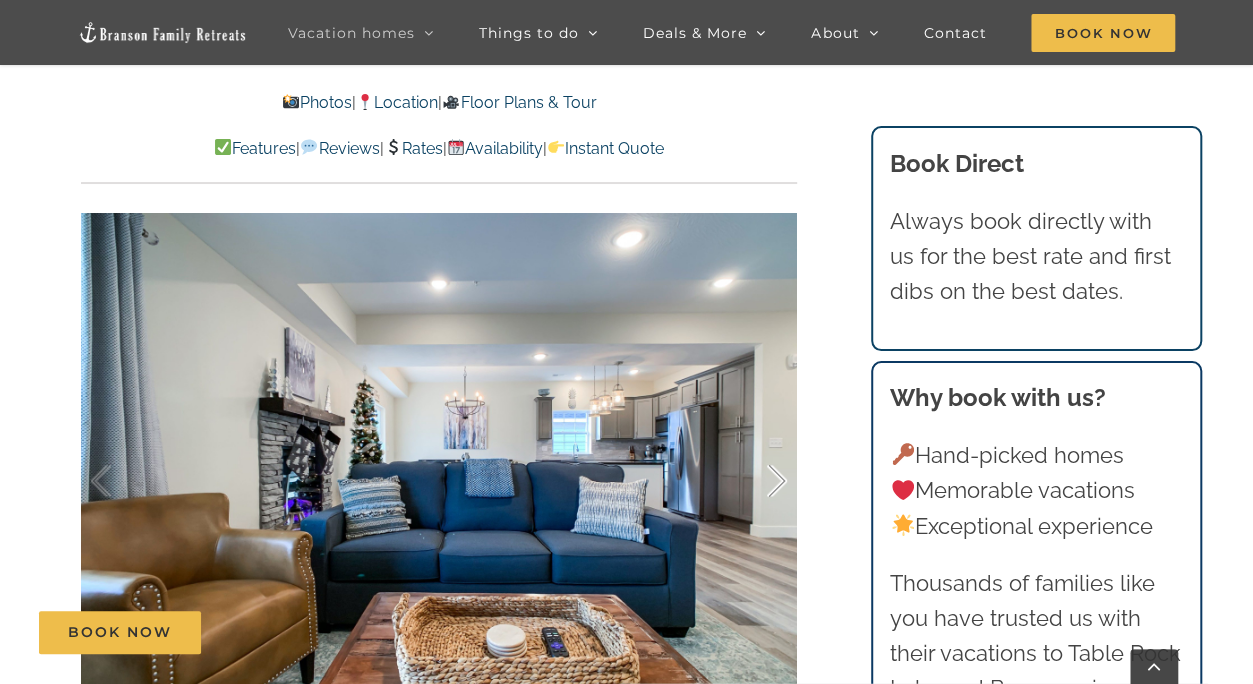 click at bounding box center (756, 481) 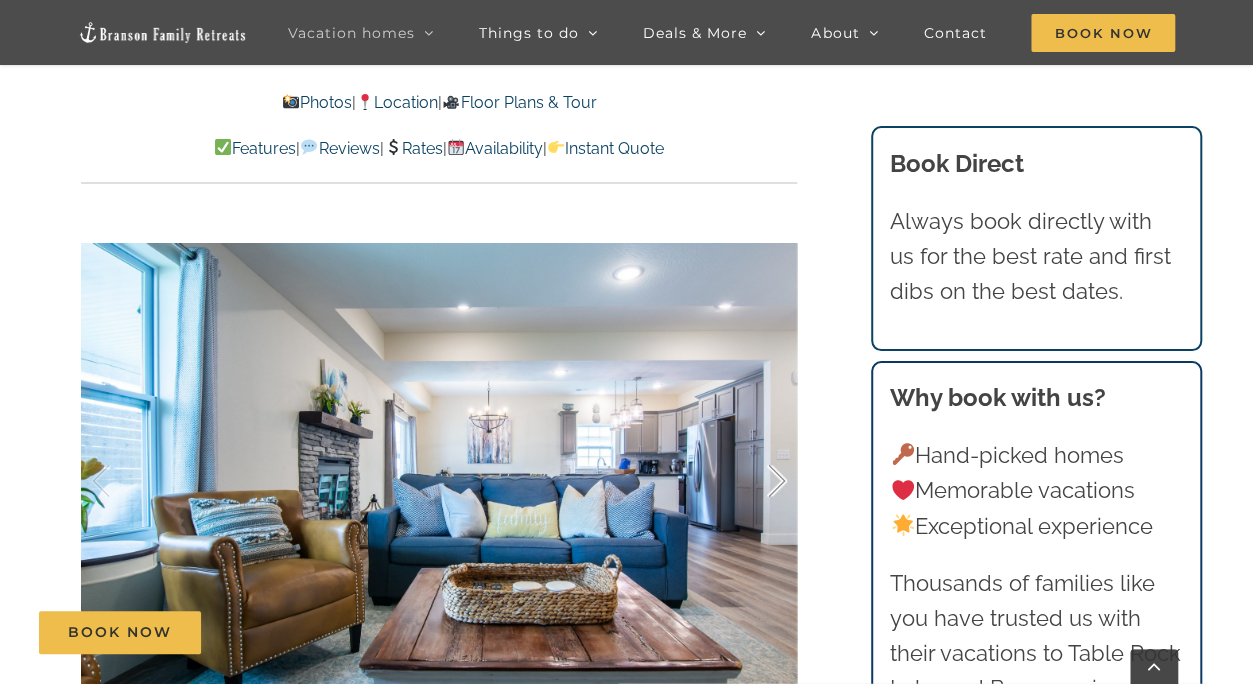 click at bounding box center (756, 481) 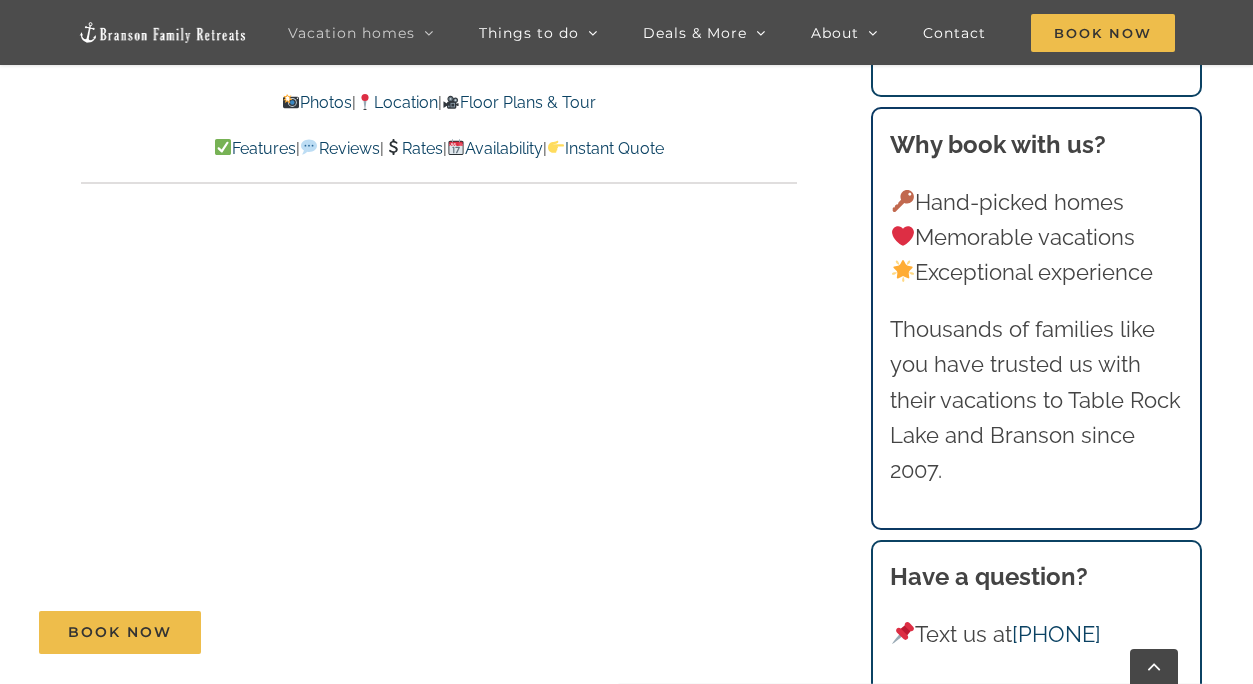 scroll, scrollTop: 4560, scrollLeft: 0, axis: vertical 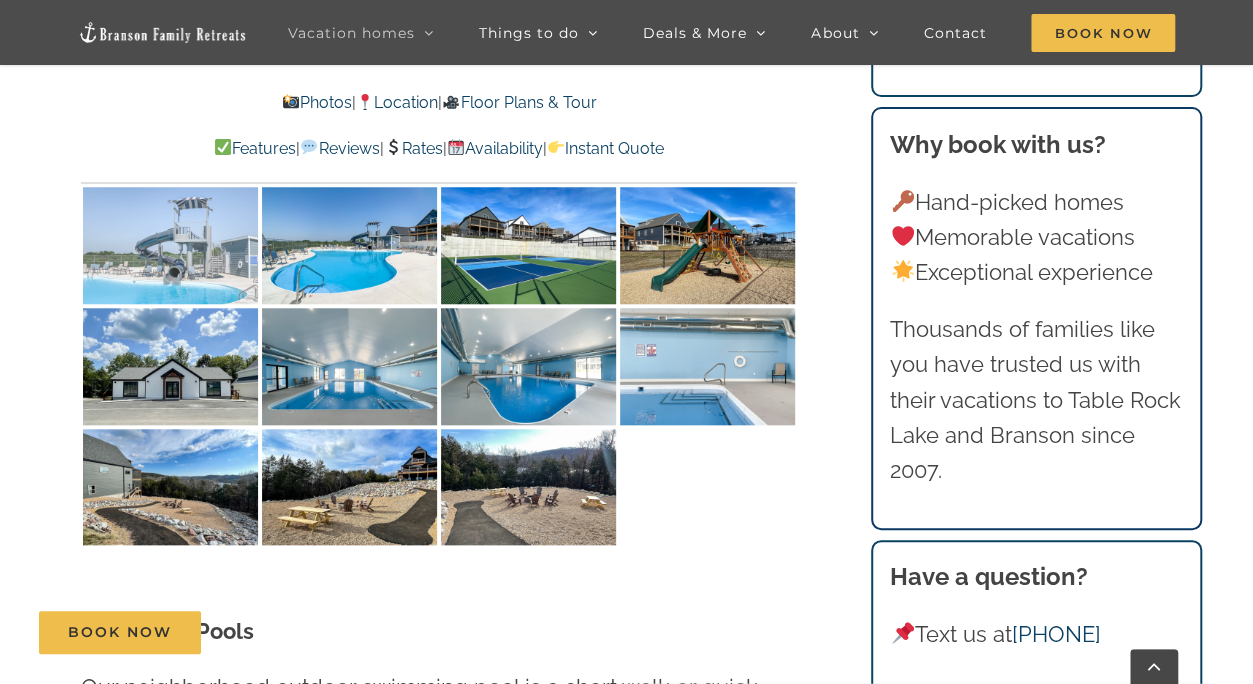 click at bounding box center (170, 245) 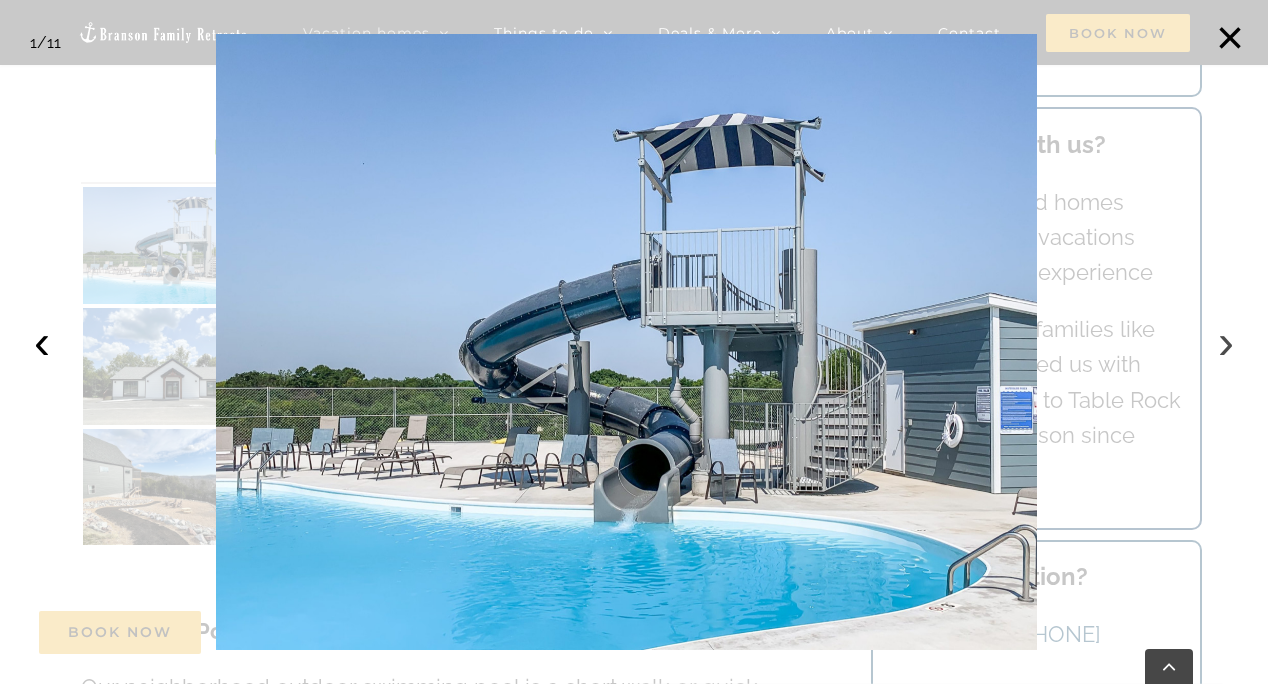 click on "›" at bounding box center [1226, 342] 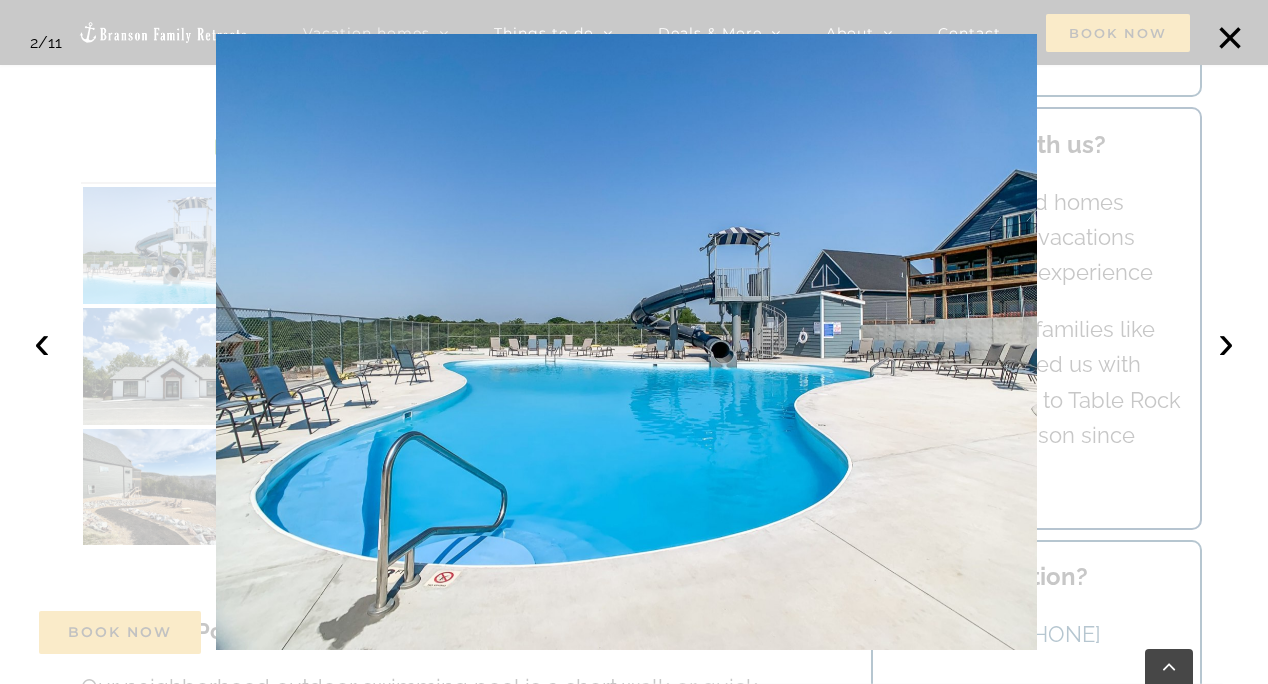 click at bounding box center [634, 342] 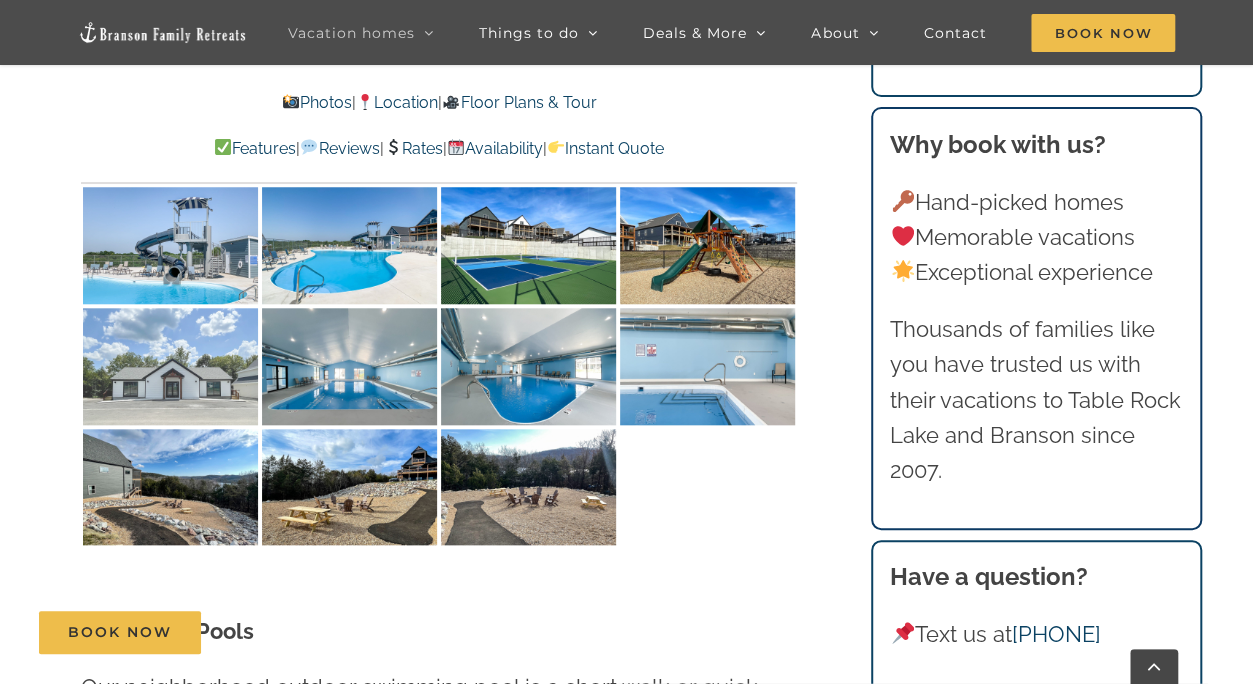 click at bounding box center [170, 366] 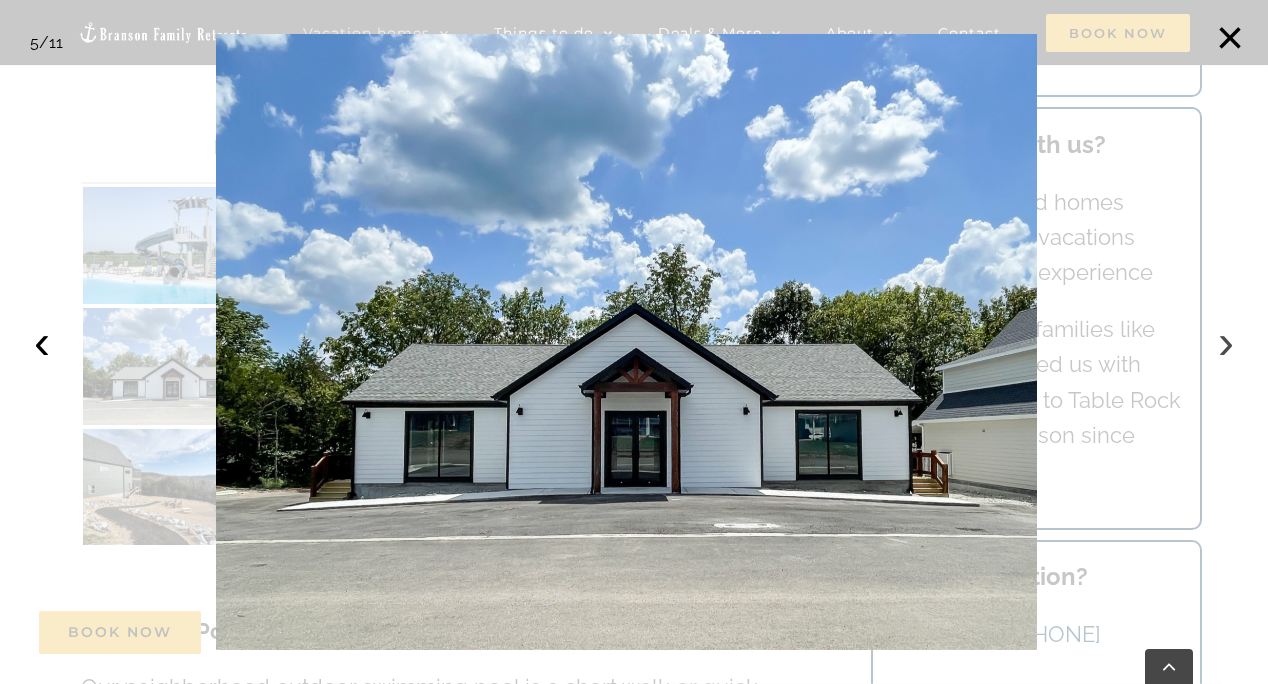 click on "›" at bounding box center (1226, 342) 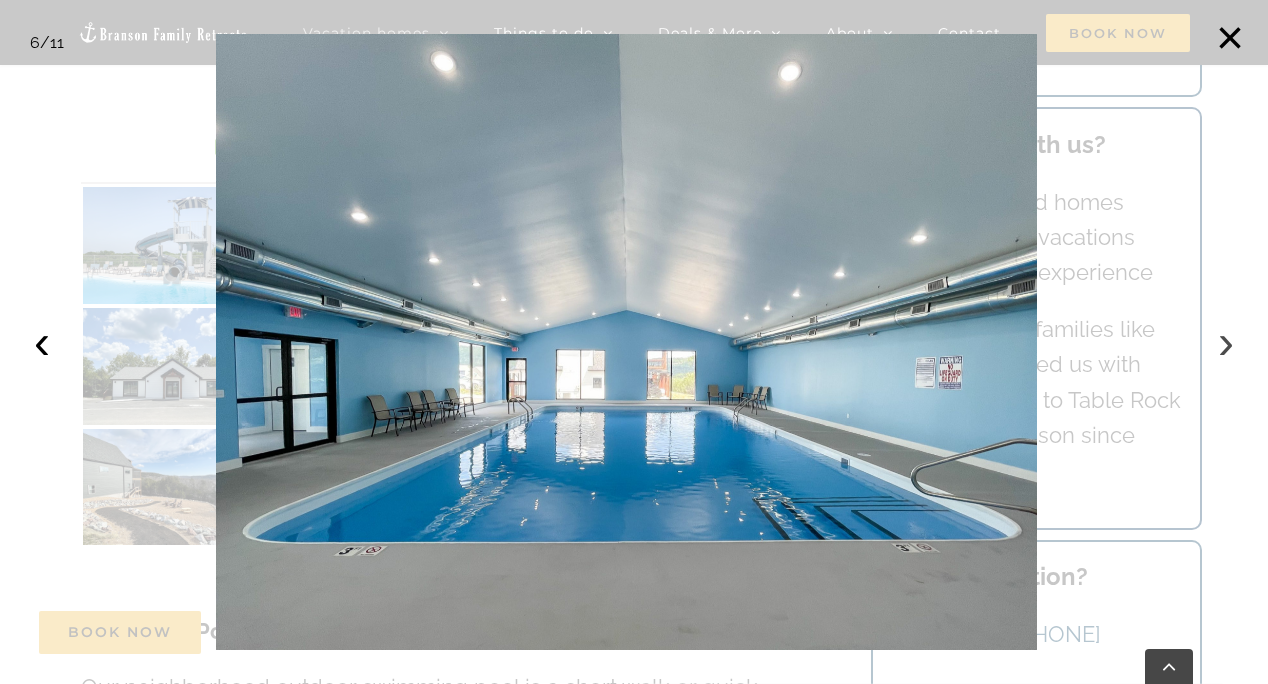 click on "›" at bounding box center (1226, 342) 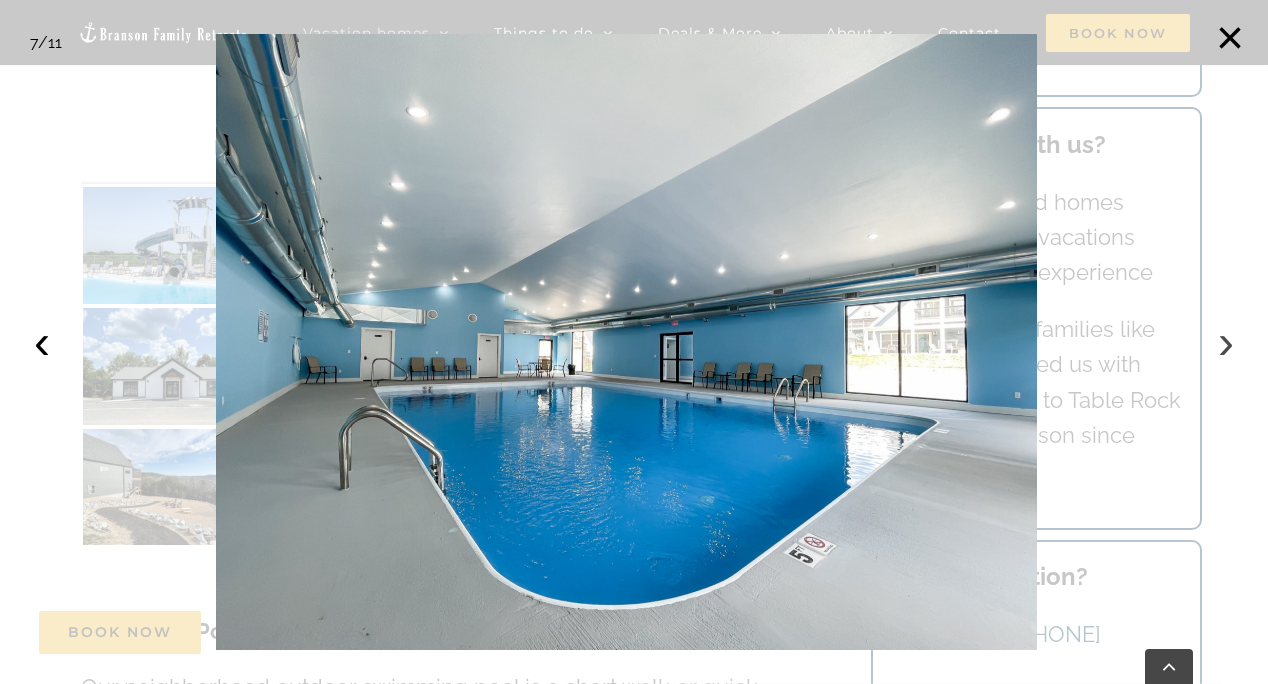 click on "›" at bounding box center (1226, 342) 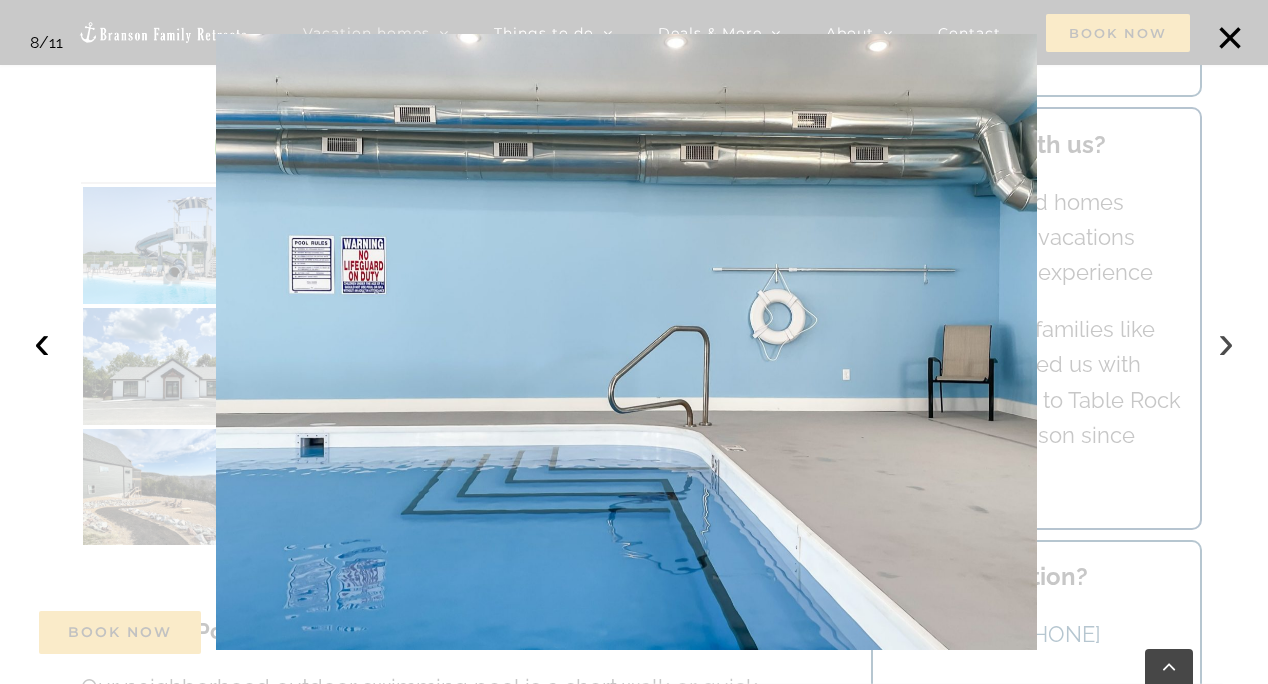 click on "›" at bounding box center [1226, 342] 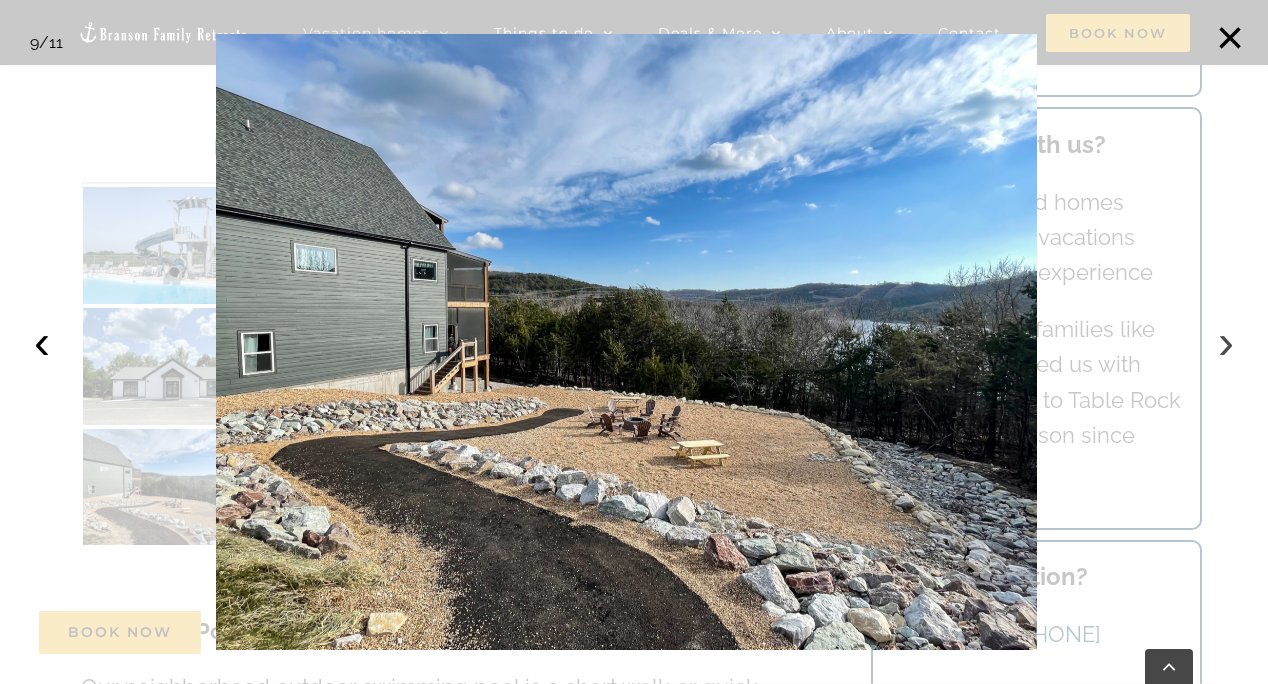 click on "›" at bounding box center [1226, 342] 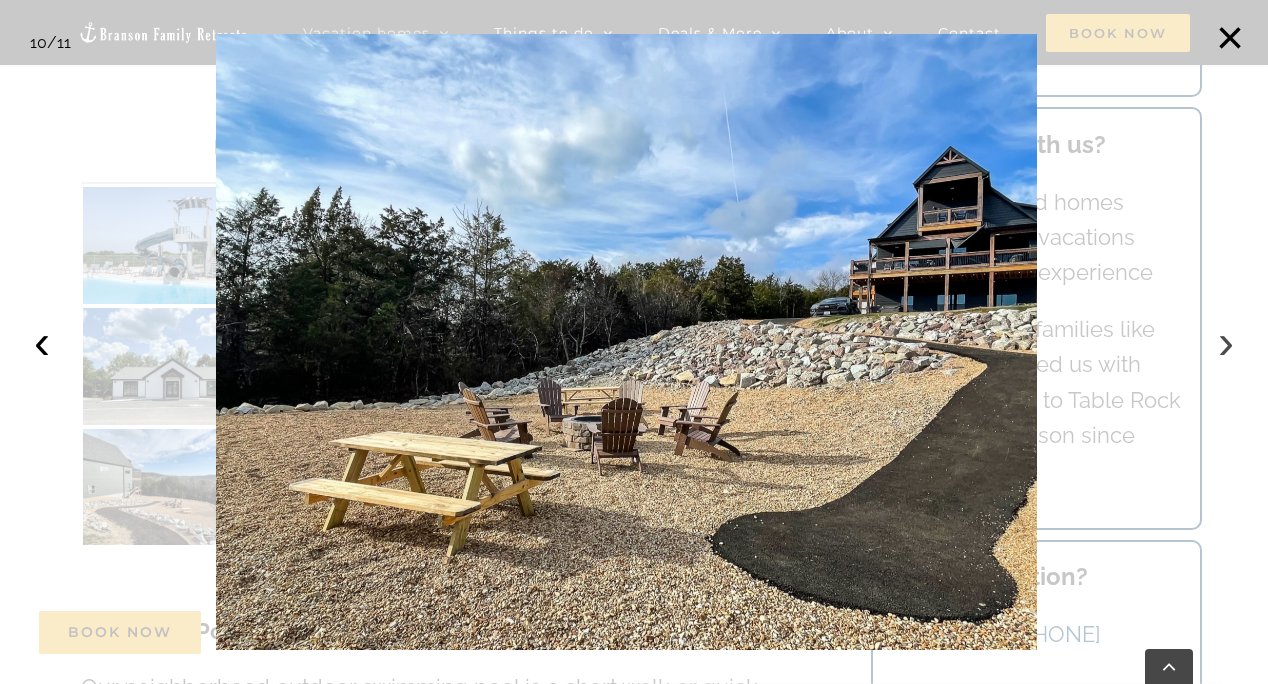 click on "›" at bounding box center [1226, 342] 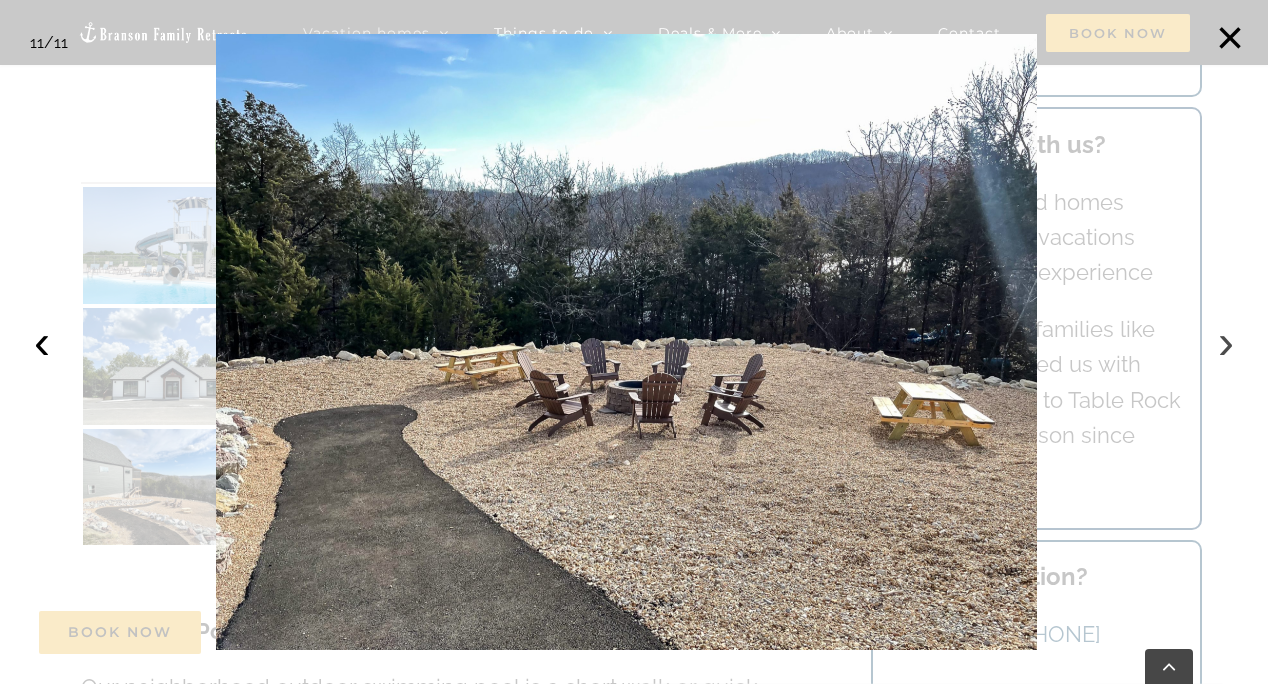 click on "›" at bounding box center (1226, 342) 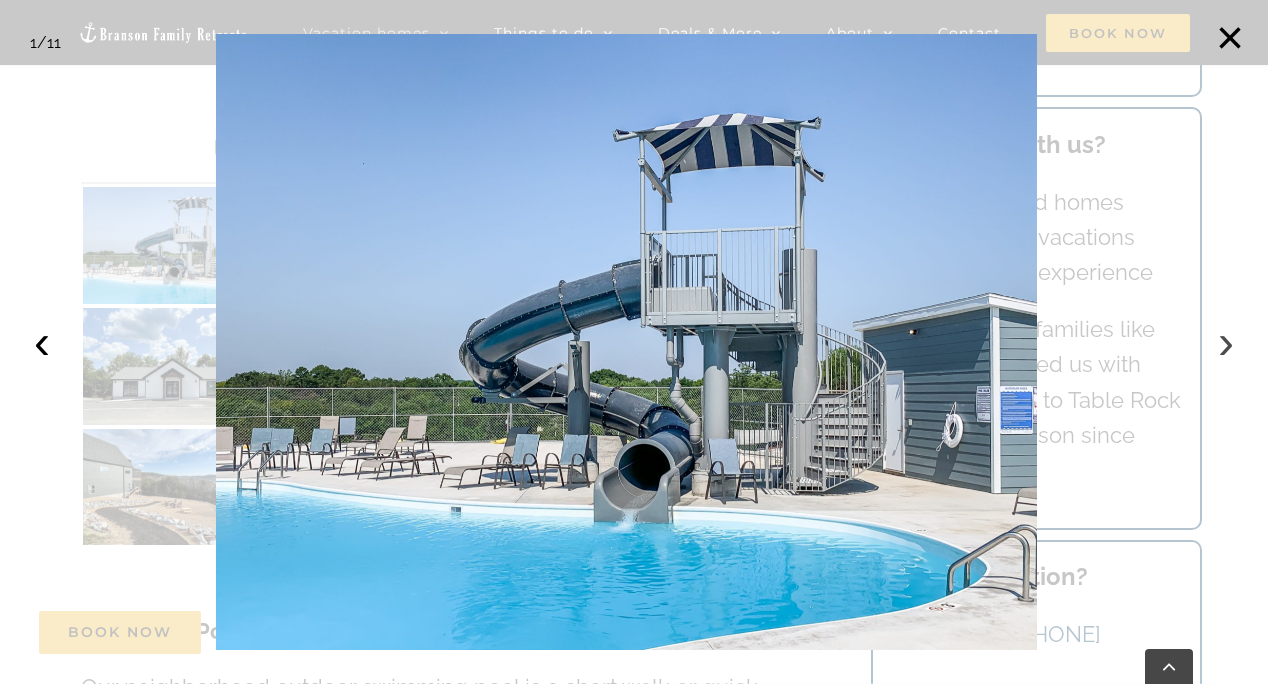 click on "›" at bounding box center [1226, 342] 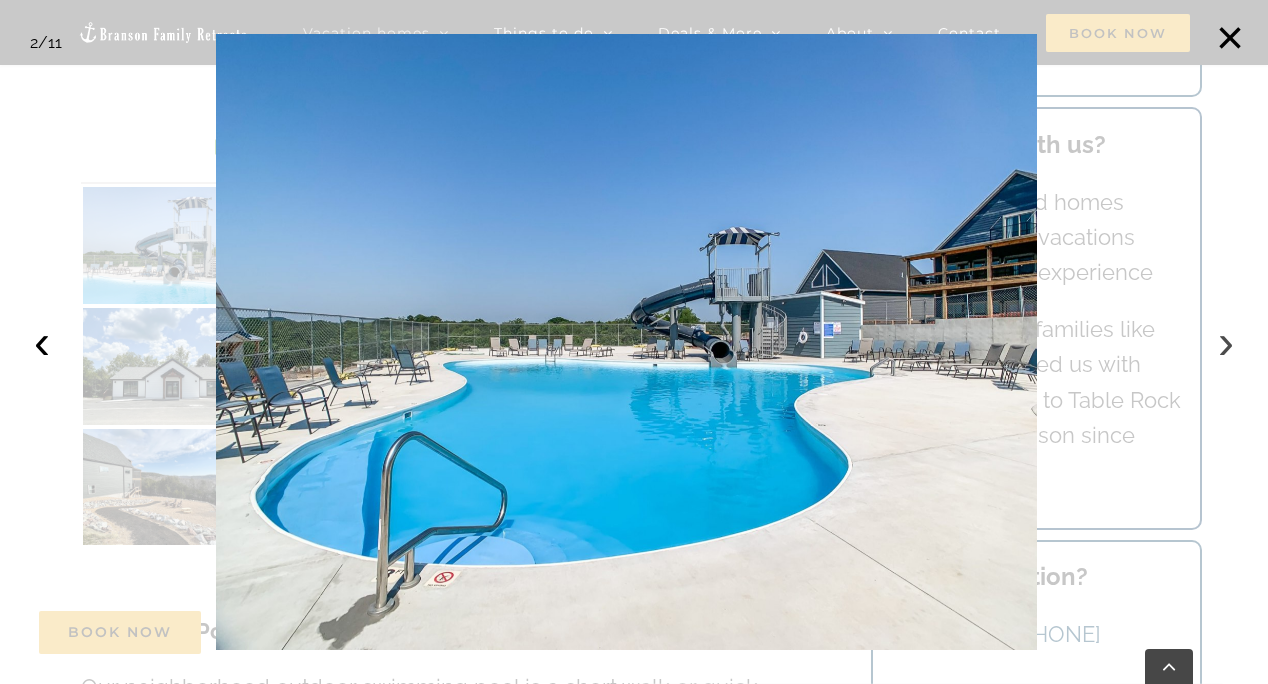 click on "›" at bounding box center [1226, 342] 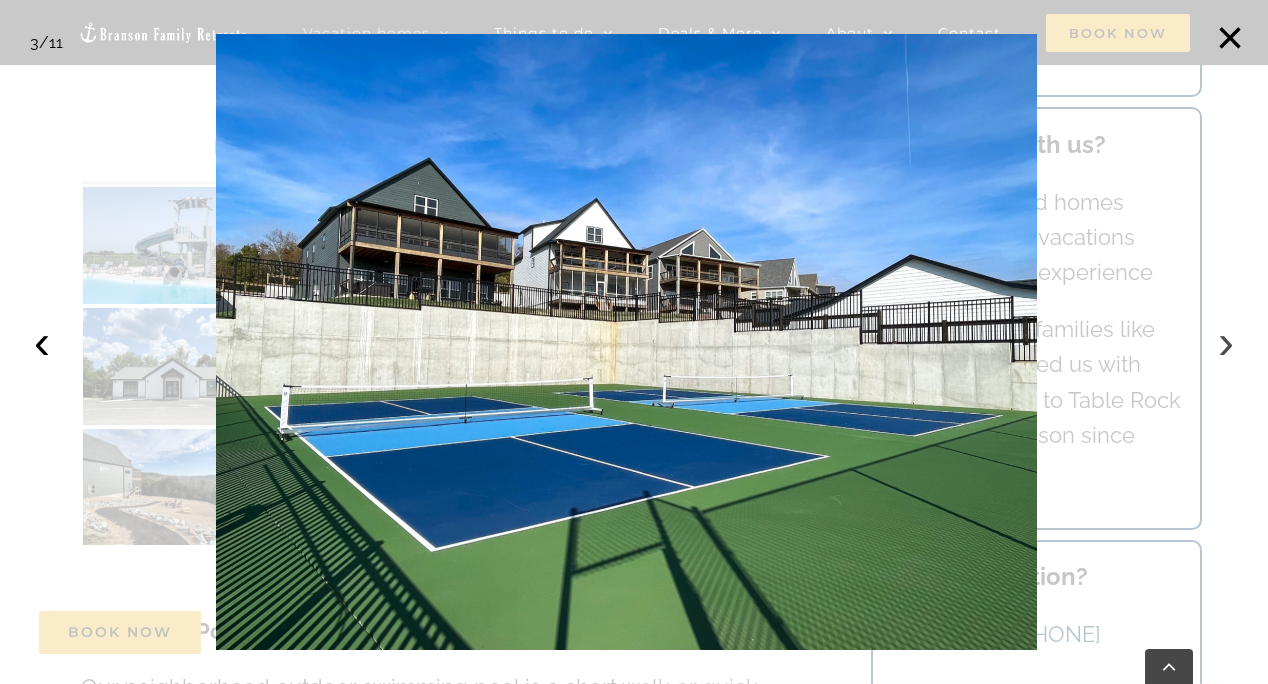 click on "›" at bounding box center (1226, 342) 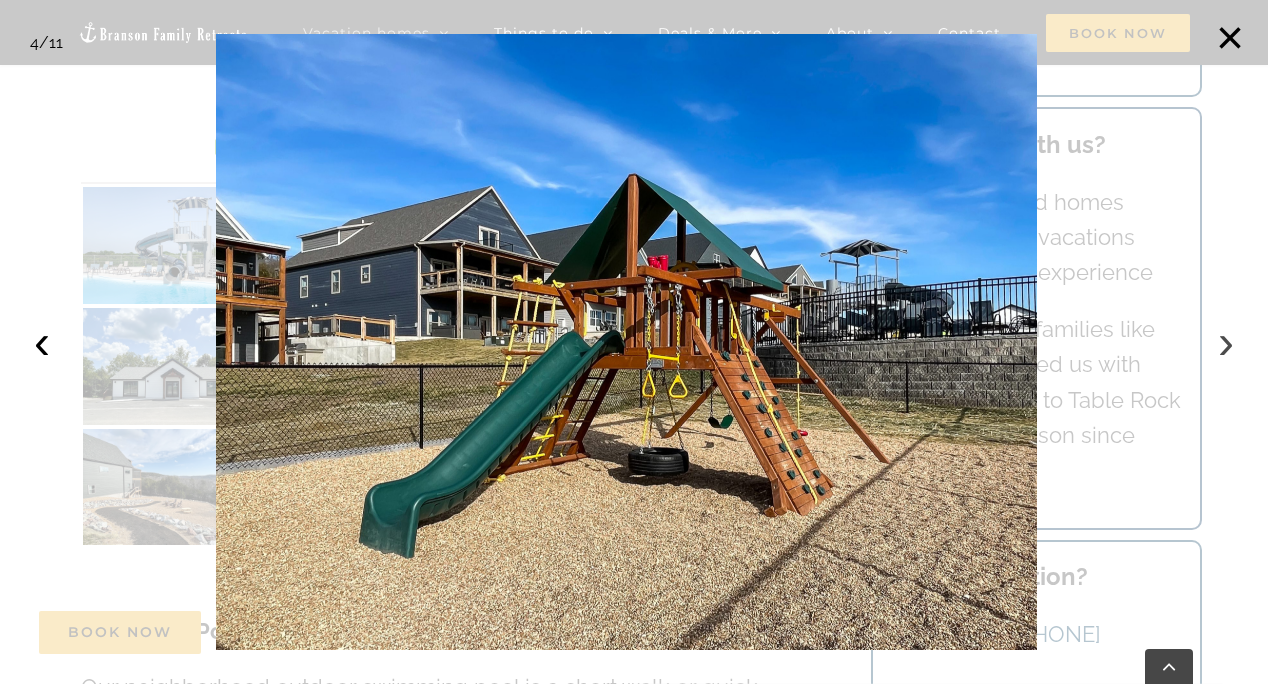 click on "›" at bounding box center (1226, 342) 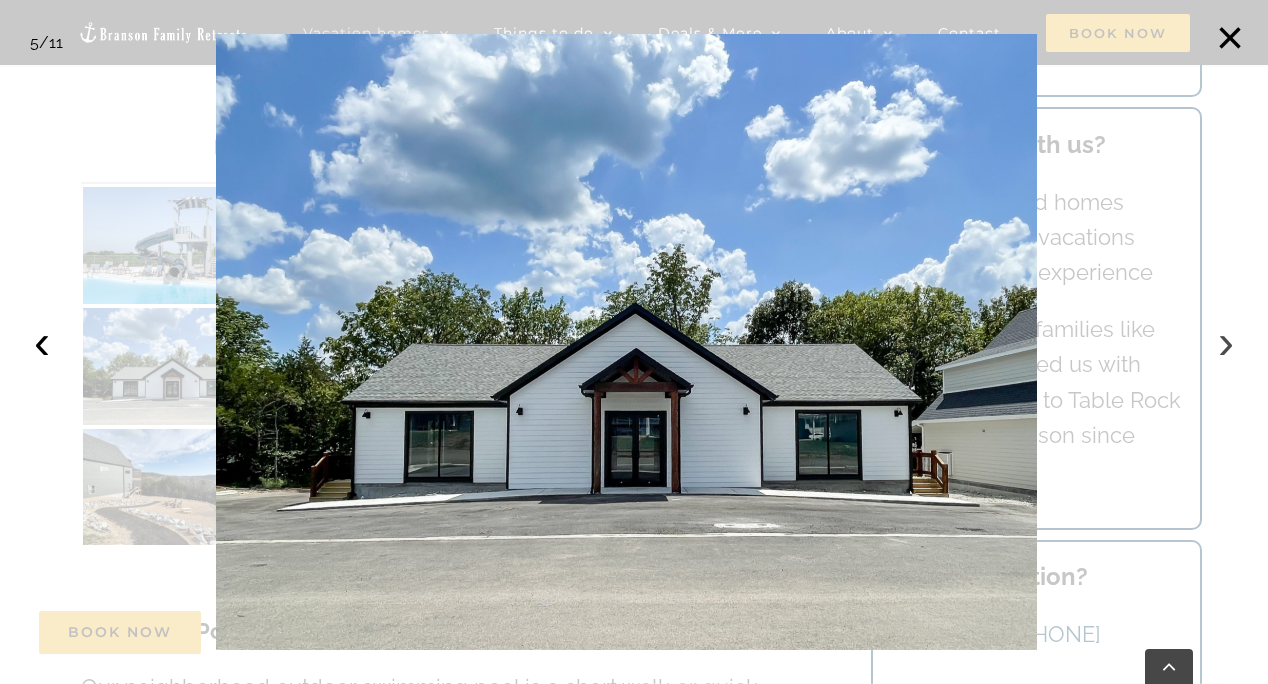 click on "›" at bounding box center (1226, 342) 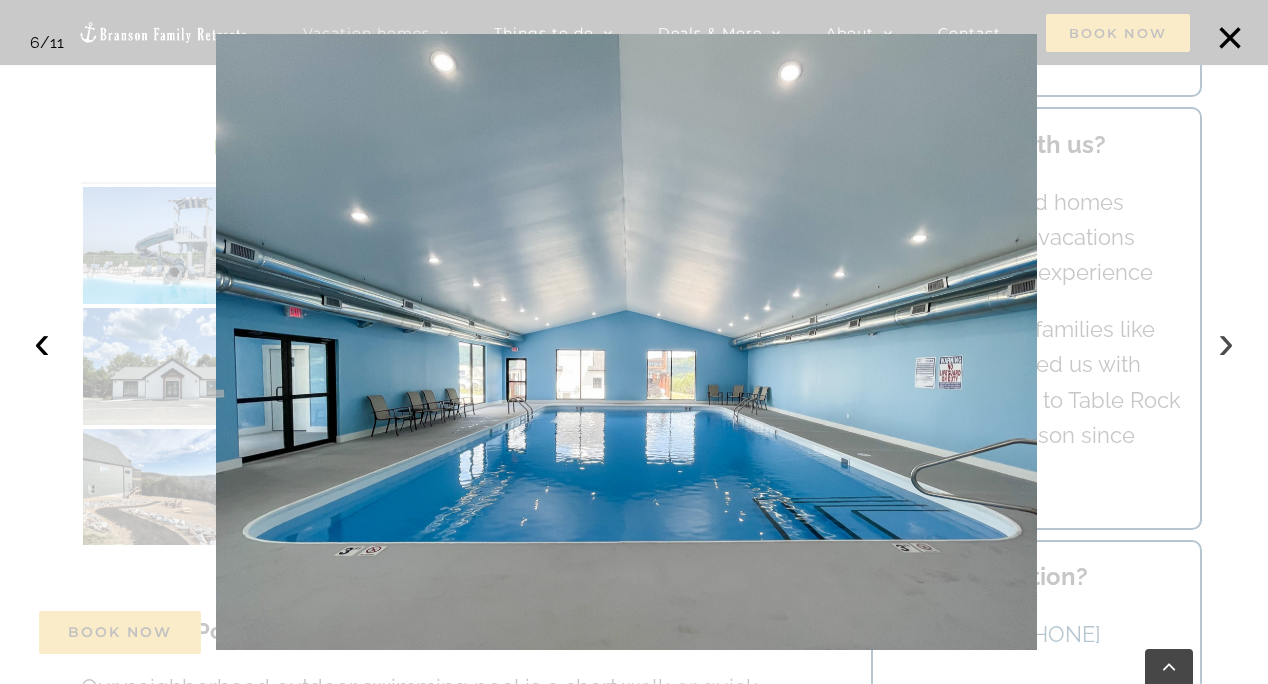 click on "›" at bounding box center (1226, 342) 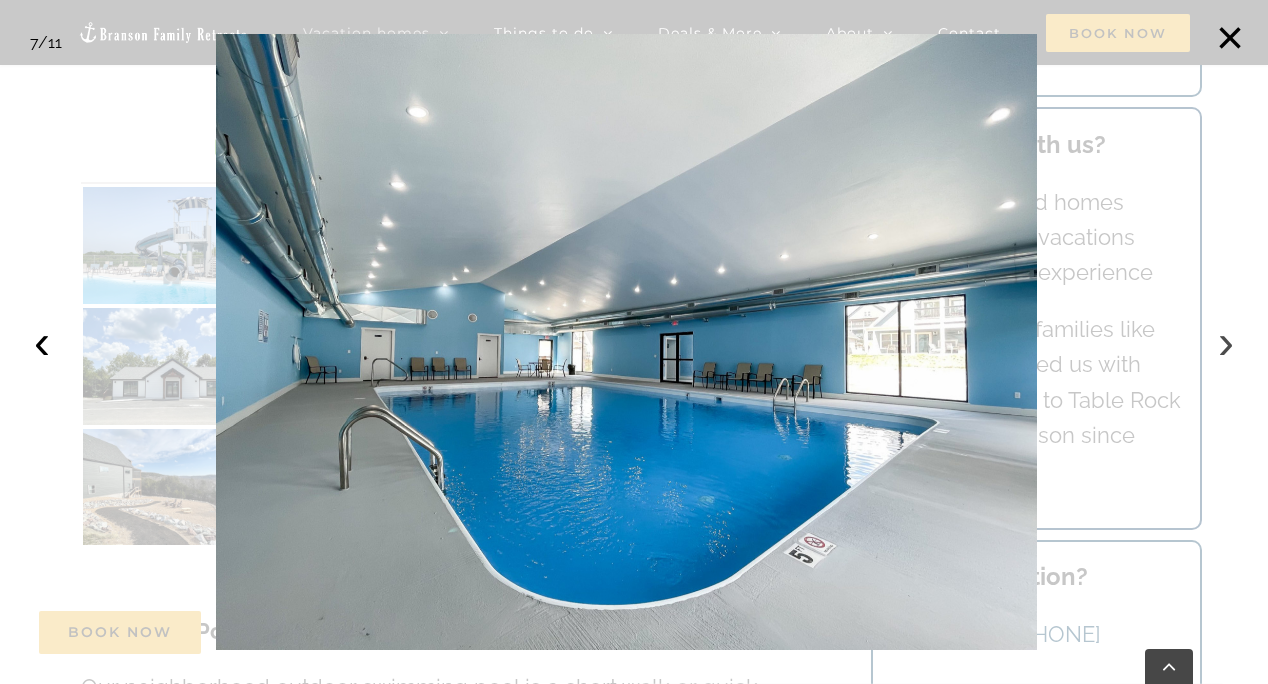 click on "›" at bounding box center (1226, 342) 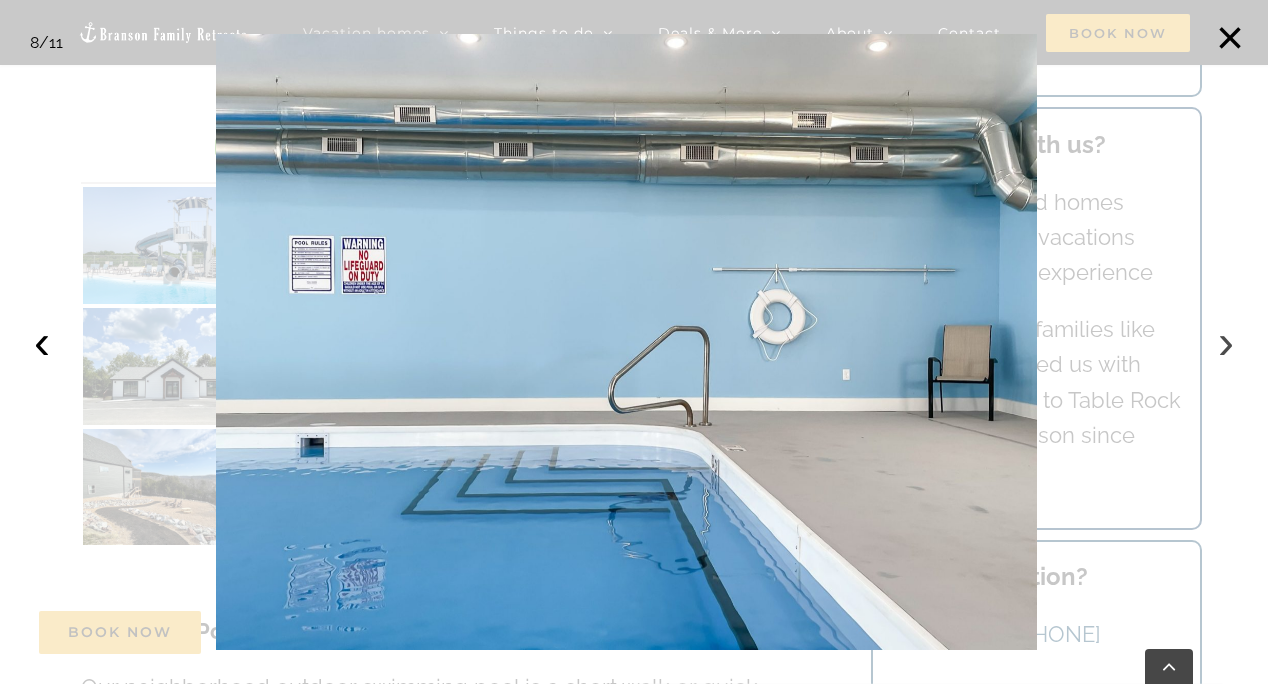click on "›" at bounding box center [1226, 342] 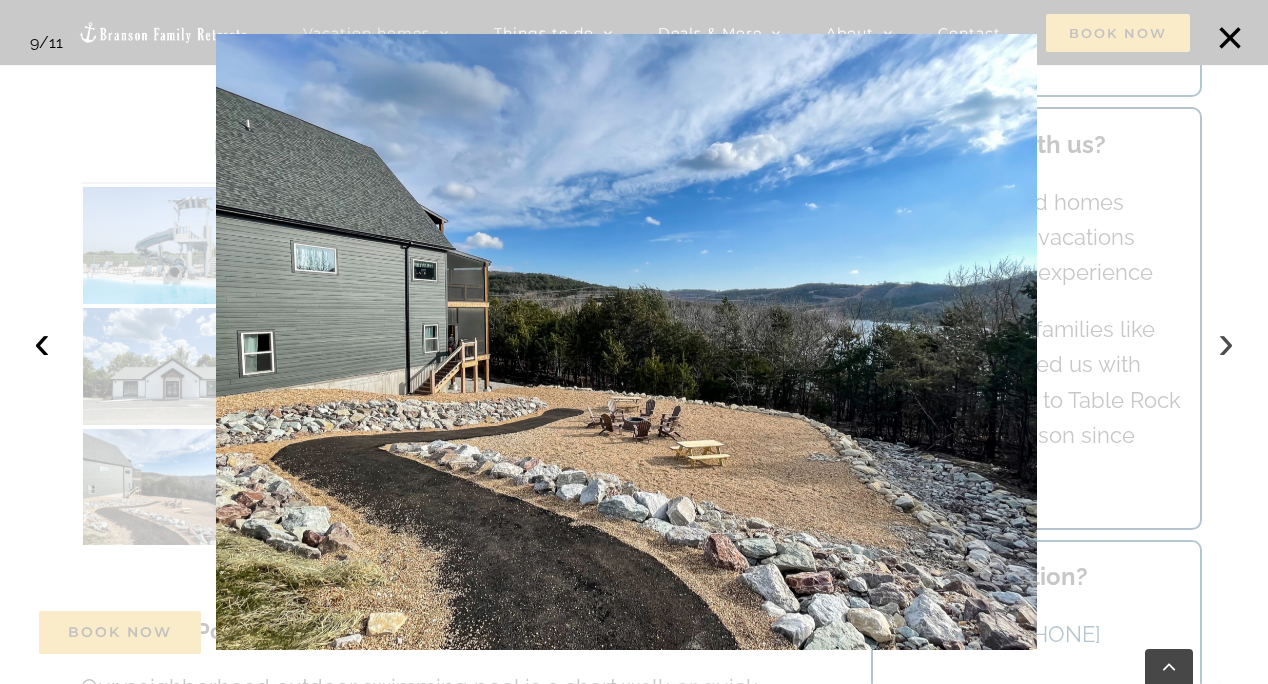 click on "›" at bounding box center (1226, 342) 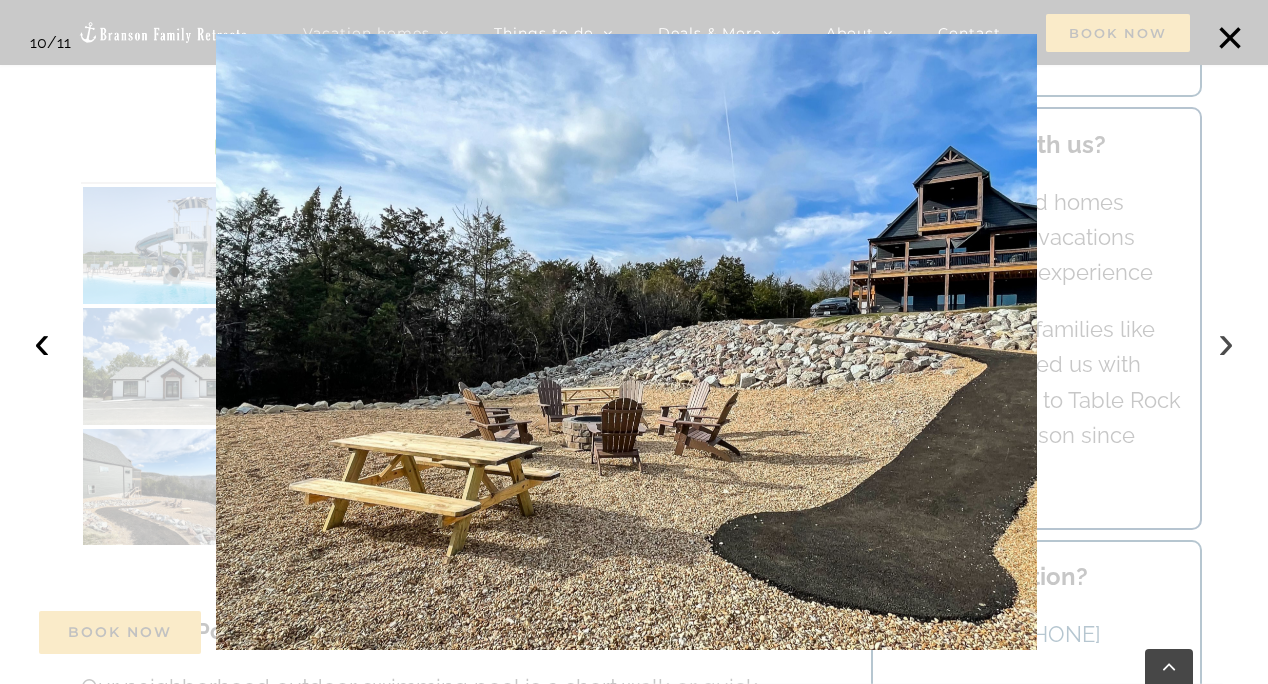 click on "›" at bounding box center (1226, 342) 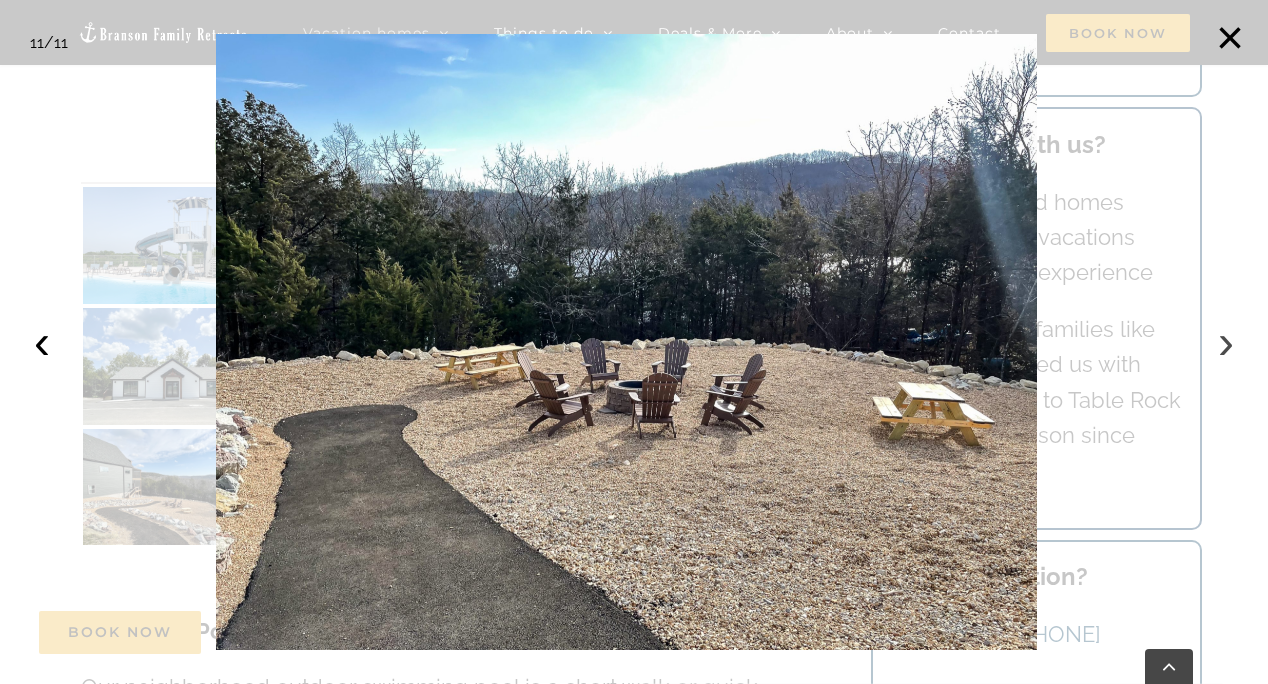 click on "›" at bounding box center (1226, 342) 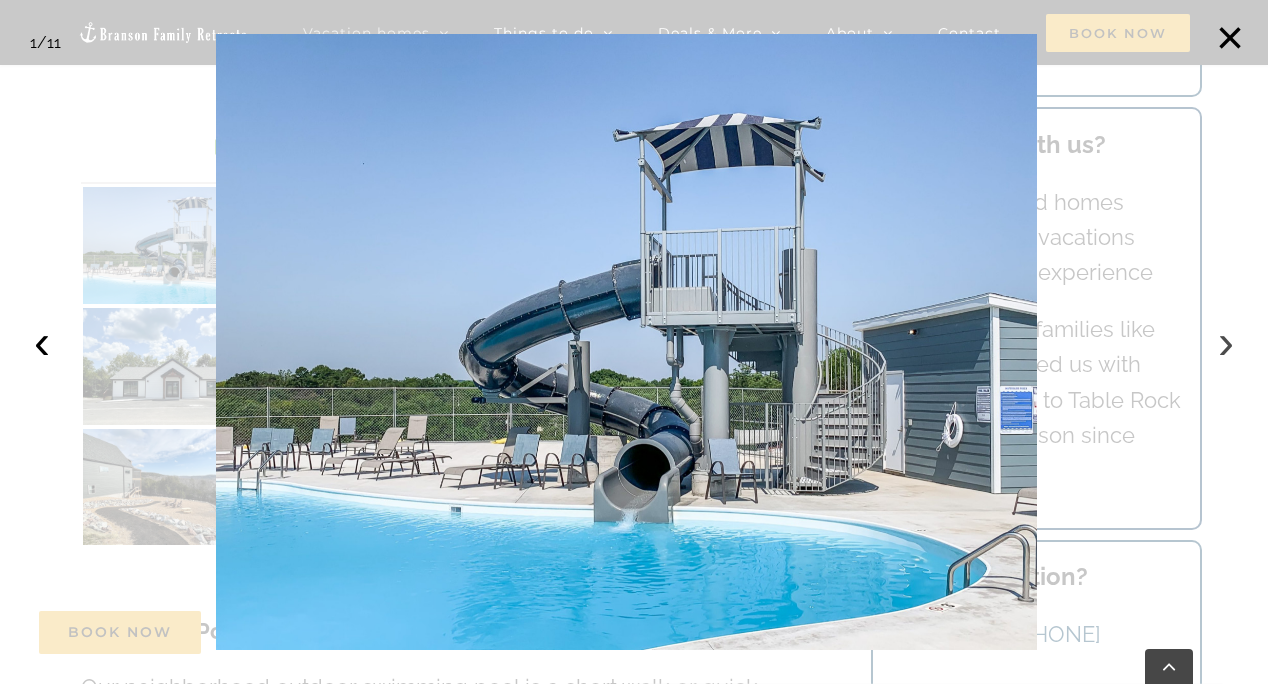 click on "›" at bounding box center (1226, 342) 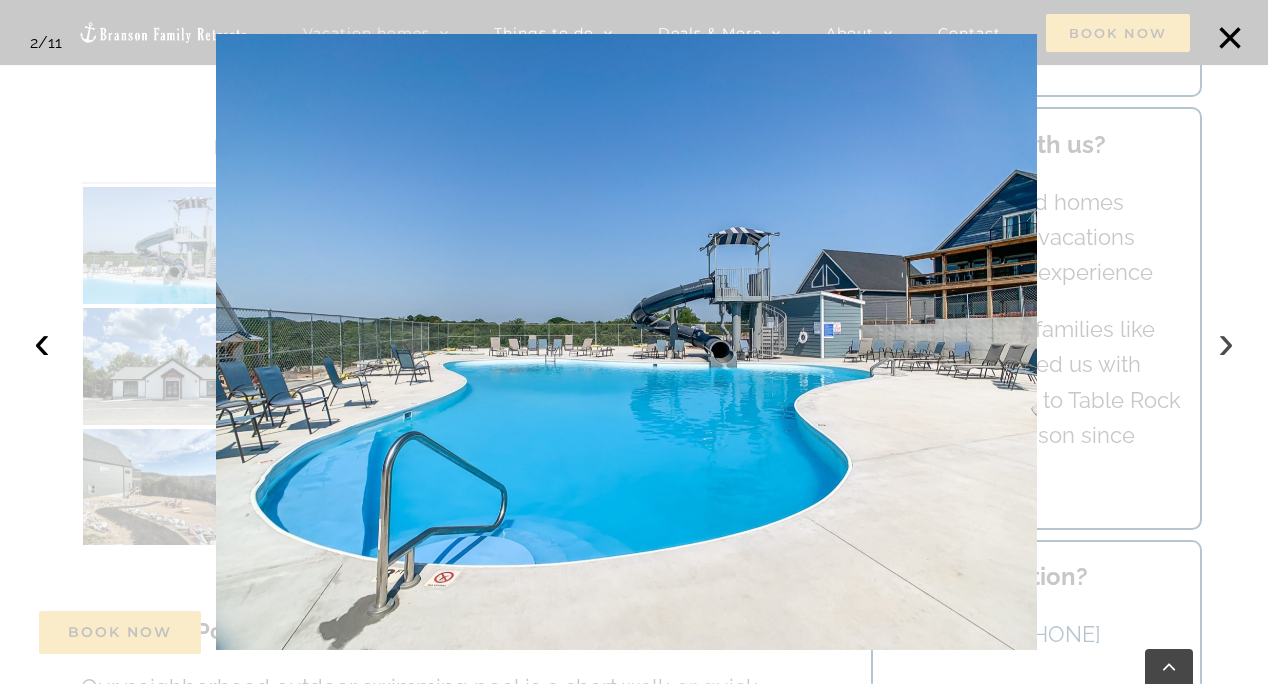 click on "›" at bounding box center [1226, 342] 